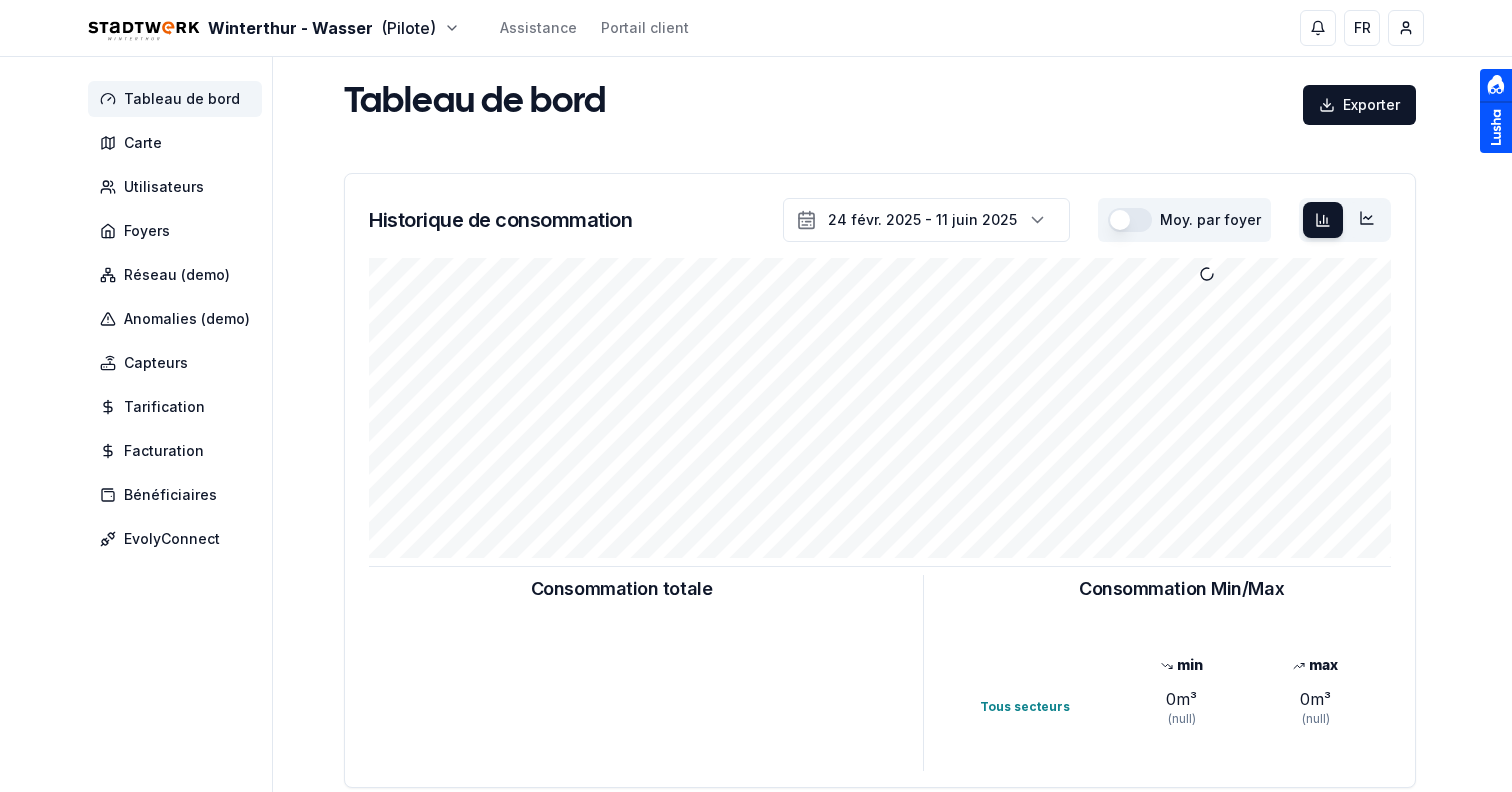 scroll, scrollTop: 0, scrollLeft: 0, axis: both 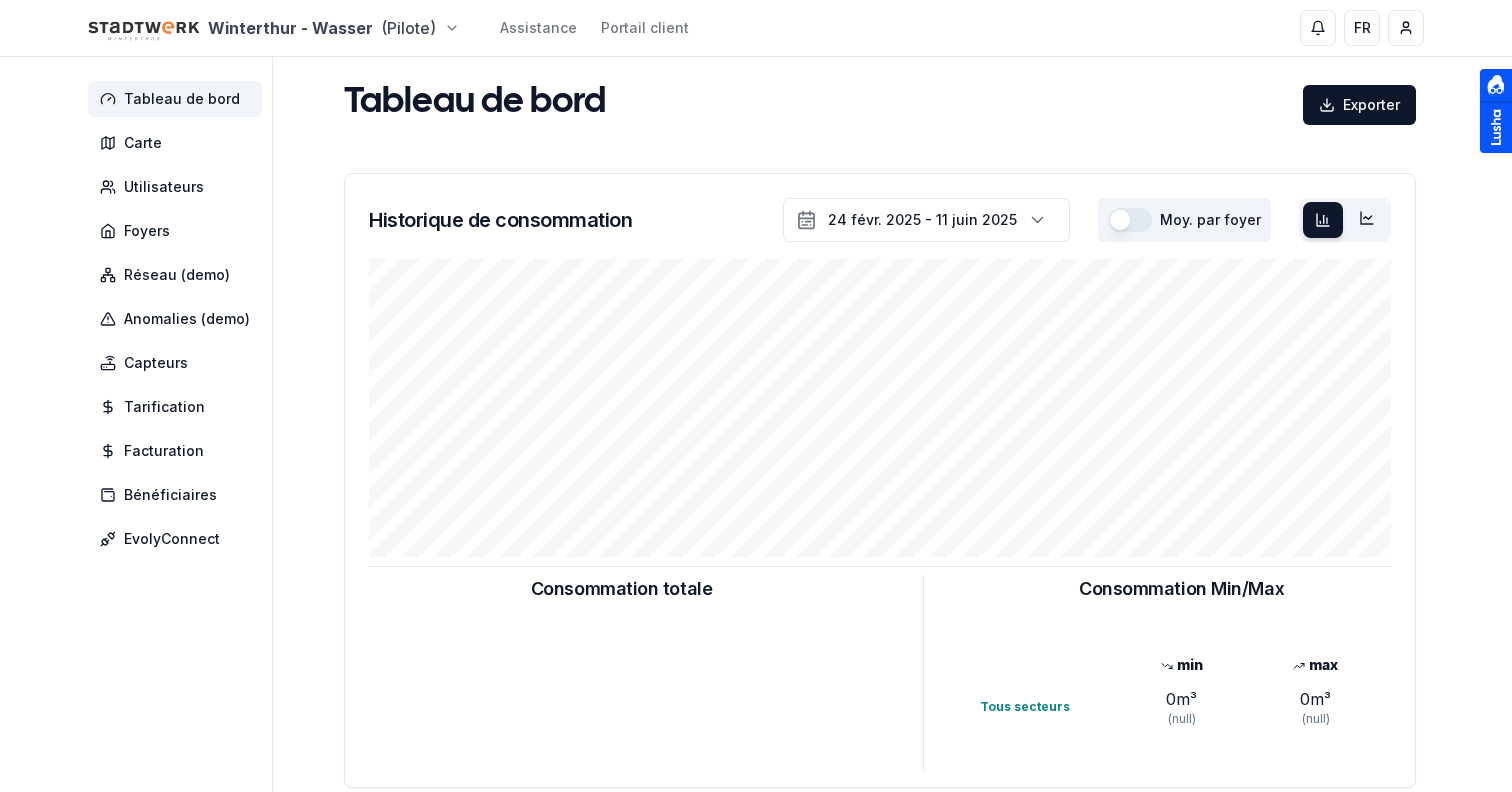 click on "Winterthur - Wasser (Pilote) Assistance Portail client FR Sami Tableau de bord Carte Utilisateurs Foyers Réseau (demo) Anomalies (demo) Capteurs Tarification Facturation Bénéficiaires EvolyConnect Tableau de bord Exporter Historique de consommation 24 févr. 2025 - 11 juin 2025 Moy. par foyer Consommation totale Consommation Min/Max min max Tous secteurs 0  m³ (null) 0  m³ (null) Consommation totale Consommation Min/Max min max Tous secteurs 0  m³ (null) 0  m³ (null) Nombre de compteurs installés :  10 GWF Integra Itron 3 7 0 Tous secteurs Anomalies    (demo) Fuites Fraudes Réclamations 10 Fuites détectées 181.49 m³ Volume total des fuites Développé par   evoly   -  metering forever different . Linkedin 7" at bounding box center [756, 619] 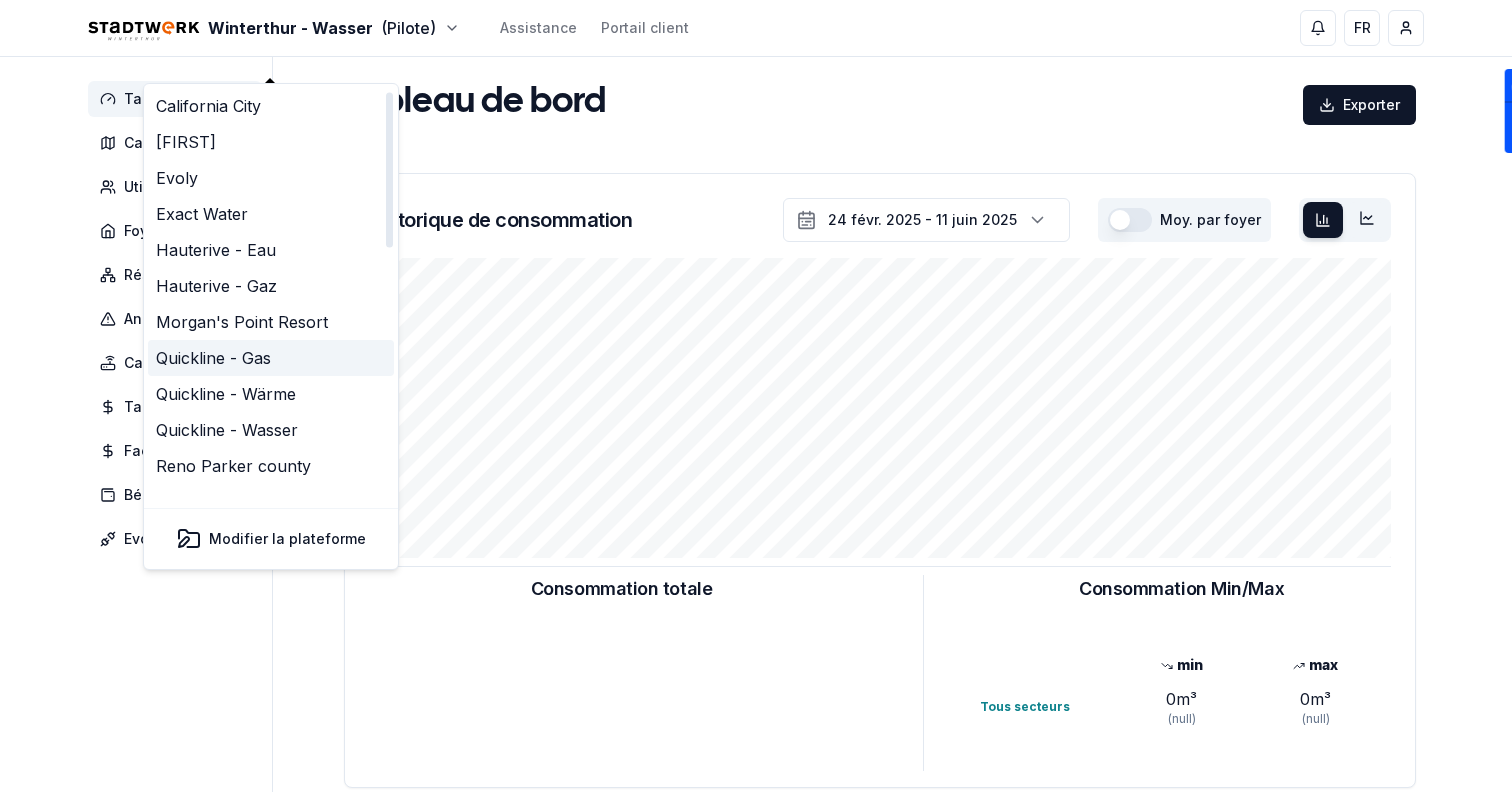 scroll, scrollTop: 612, scrollLeft: 0, axis: vertical 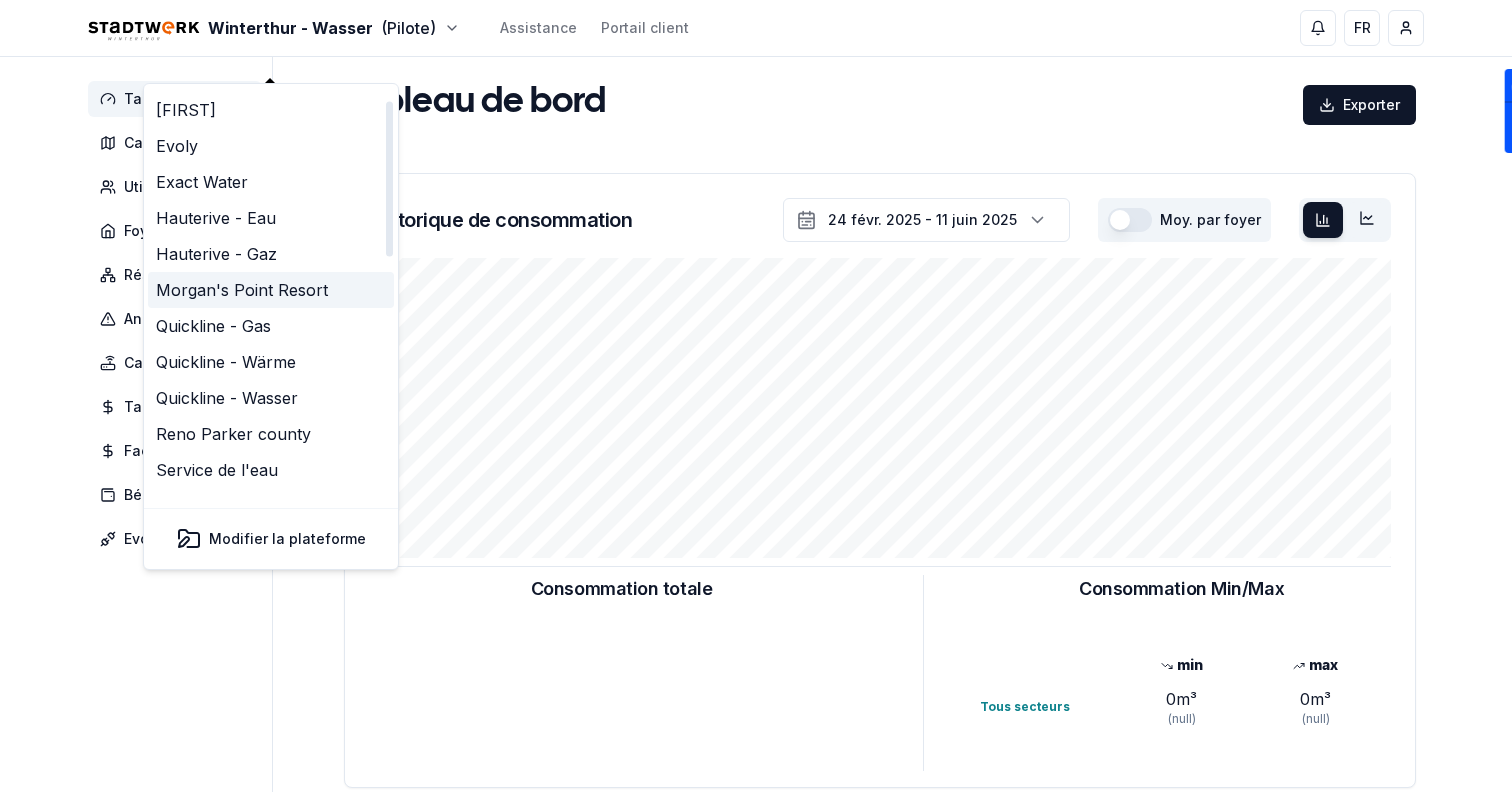 click on "Morgan's Point Resort" at bounding box center (271, 290) 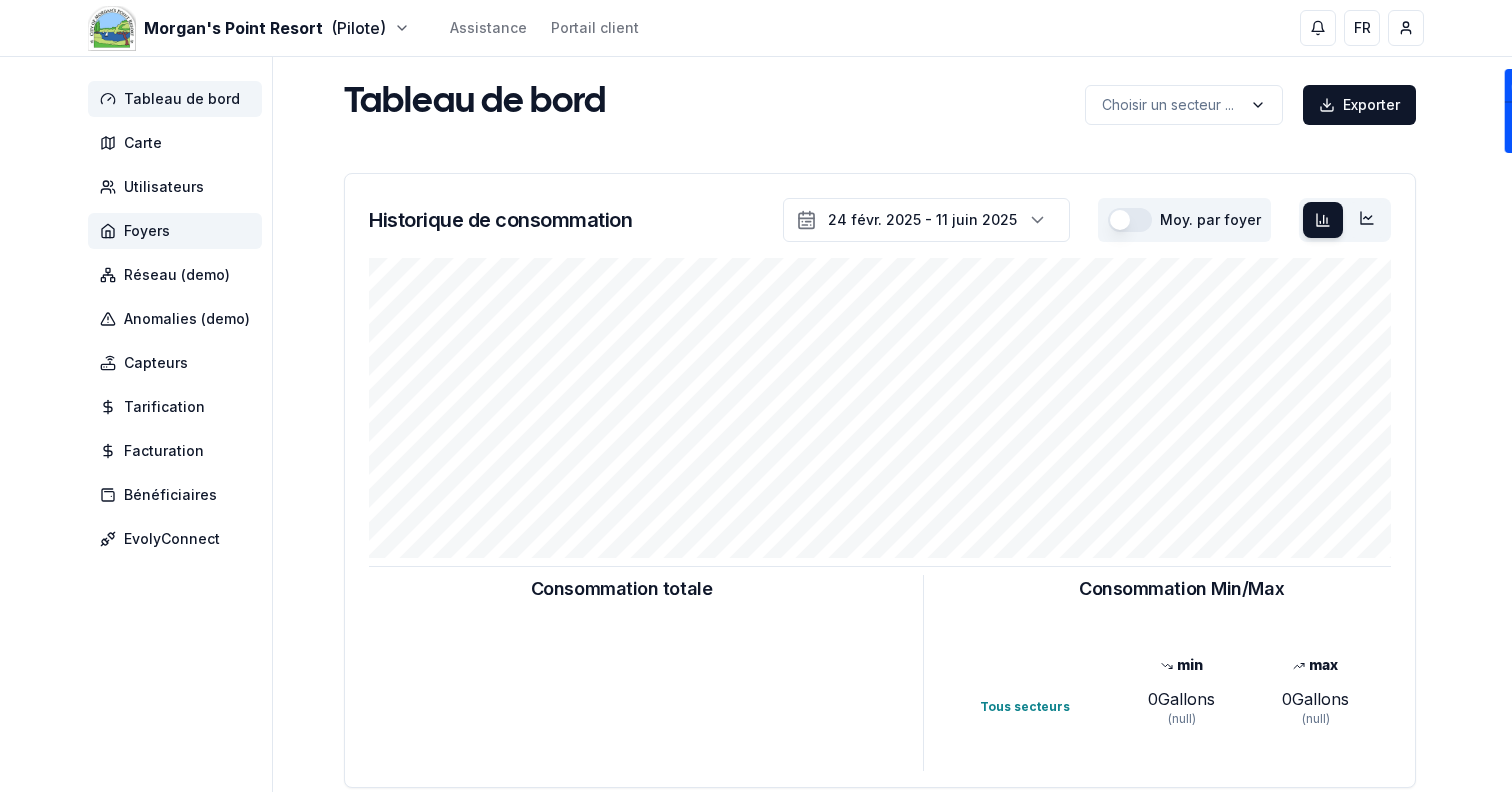 click on "Foyers" at bounding box center (175, 231) 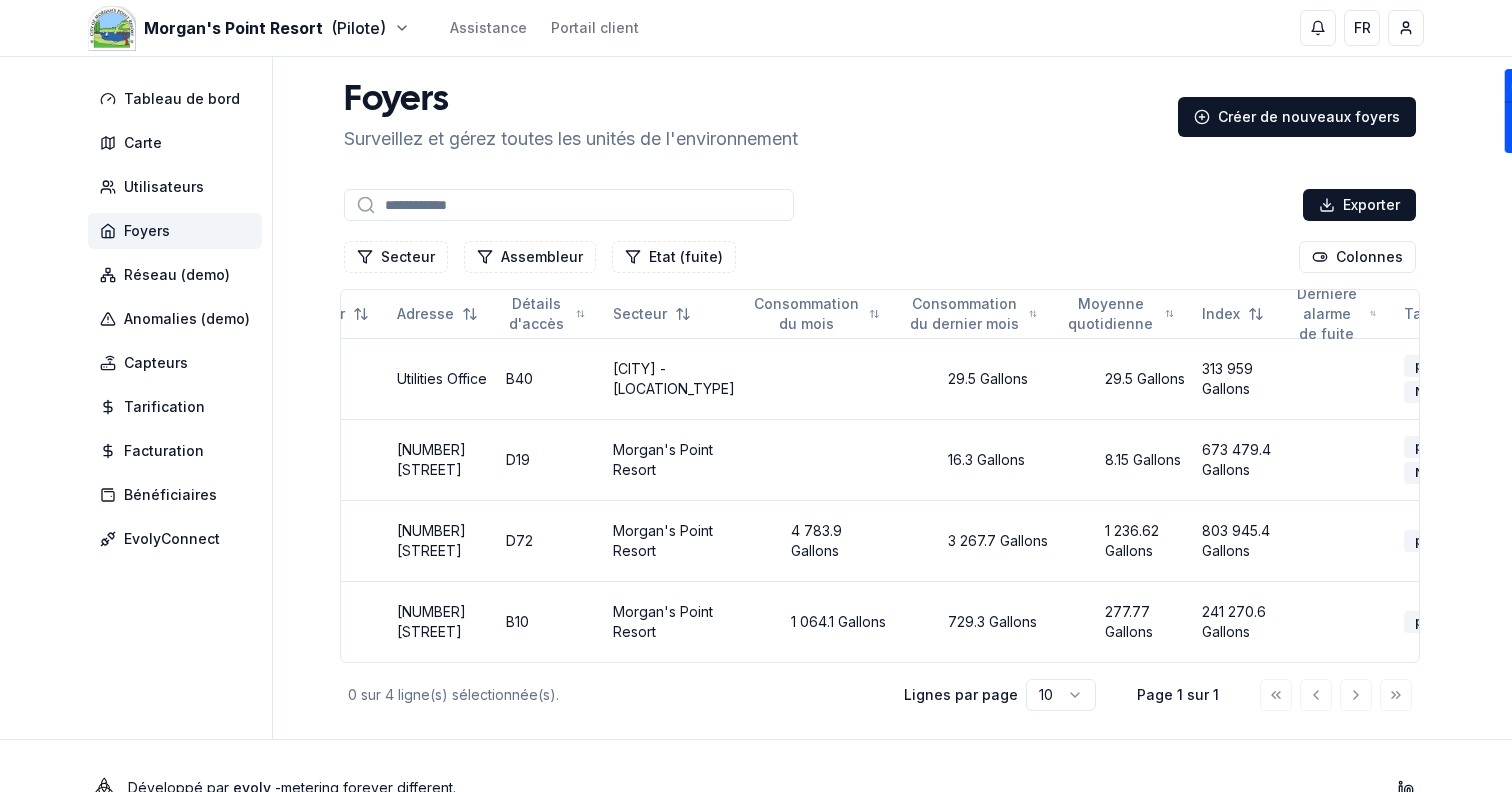 scroll, scrollTop: 0, scrollLeft: 648, axis: horizontal 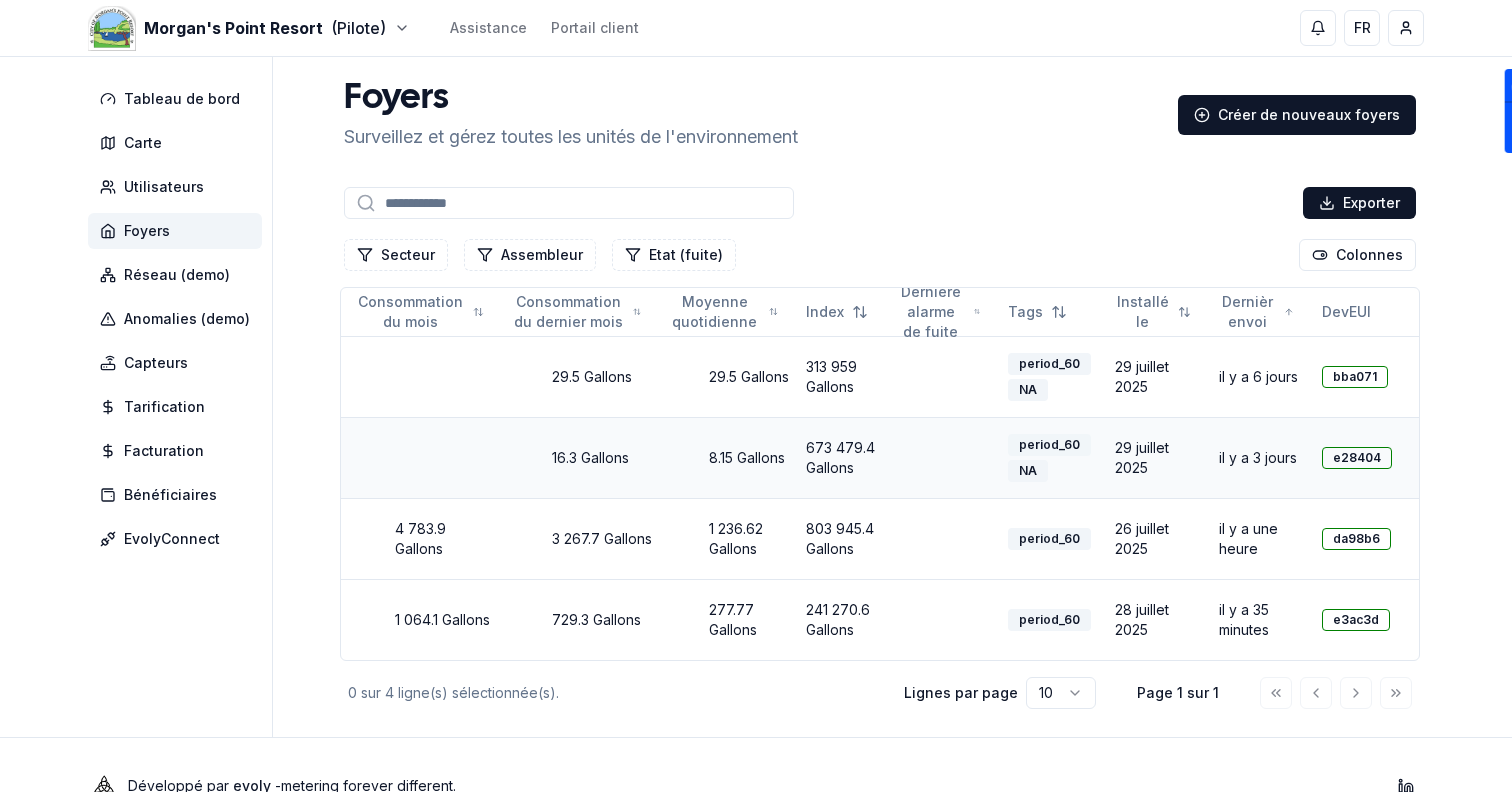 click on "period_60" at bounding box center (1049, 445) 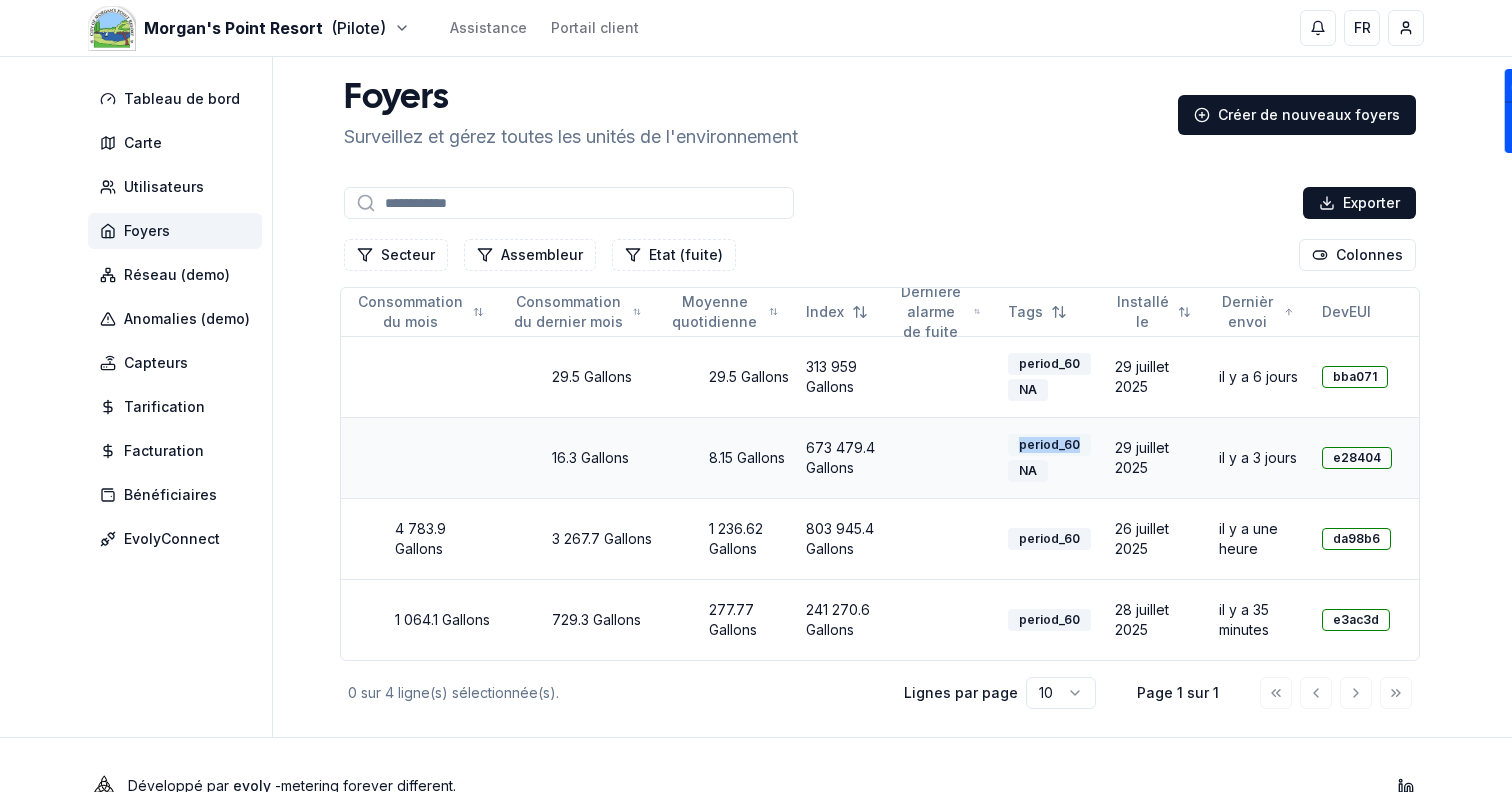click on "period_60" at bounding box center [1049, 445] 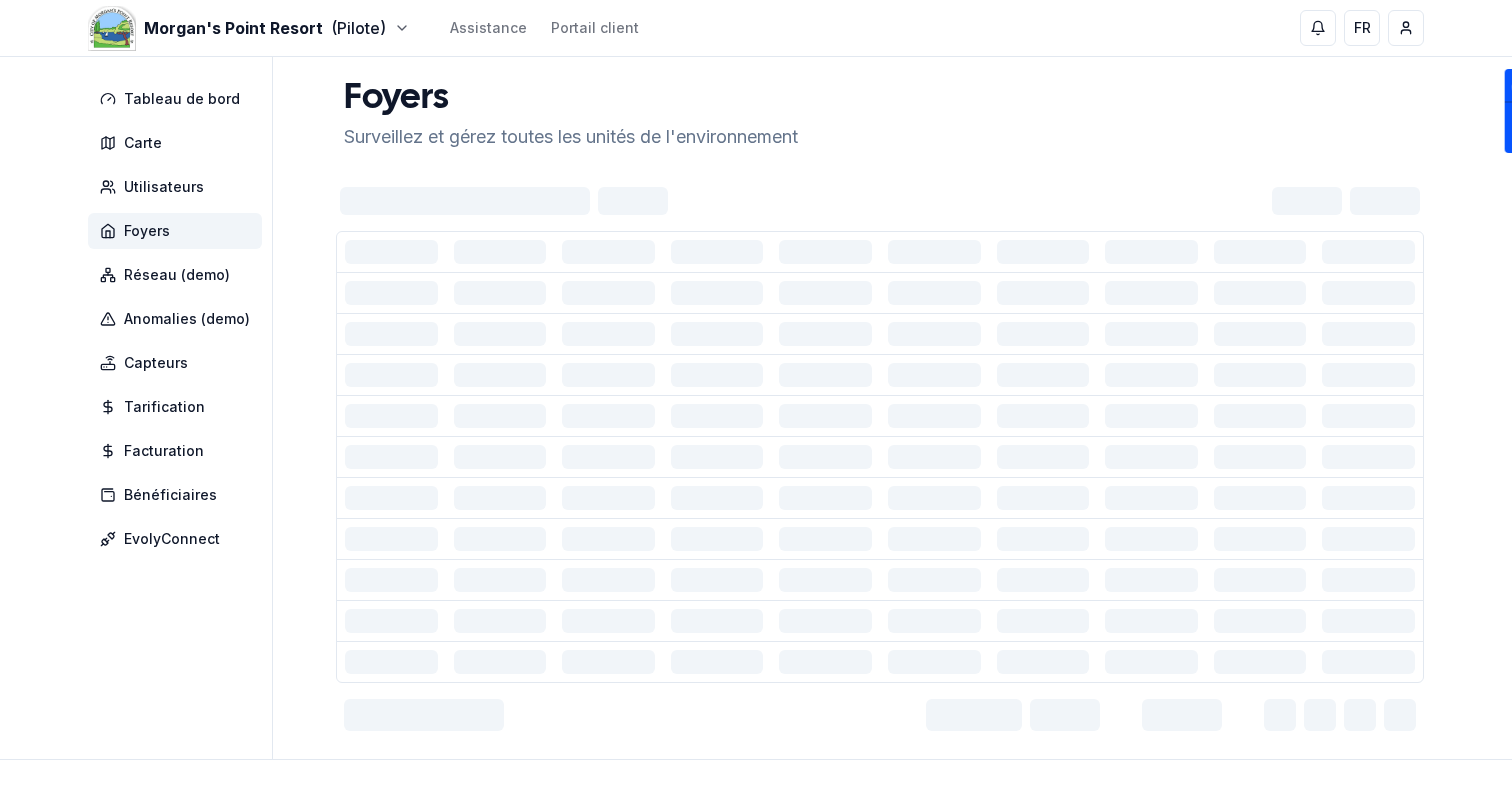 click at bounding box center [1043, 457] 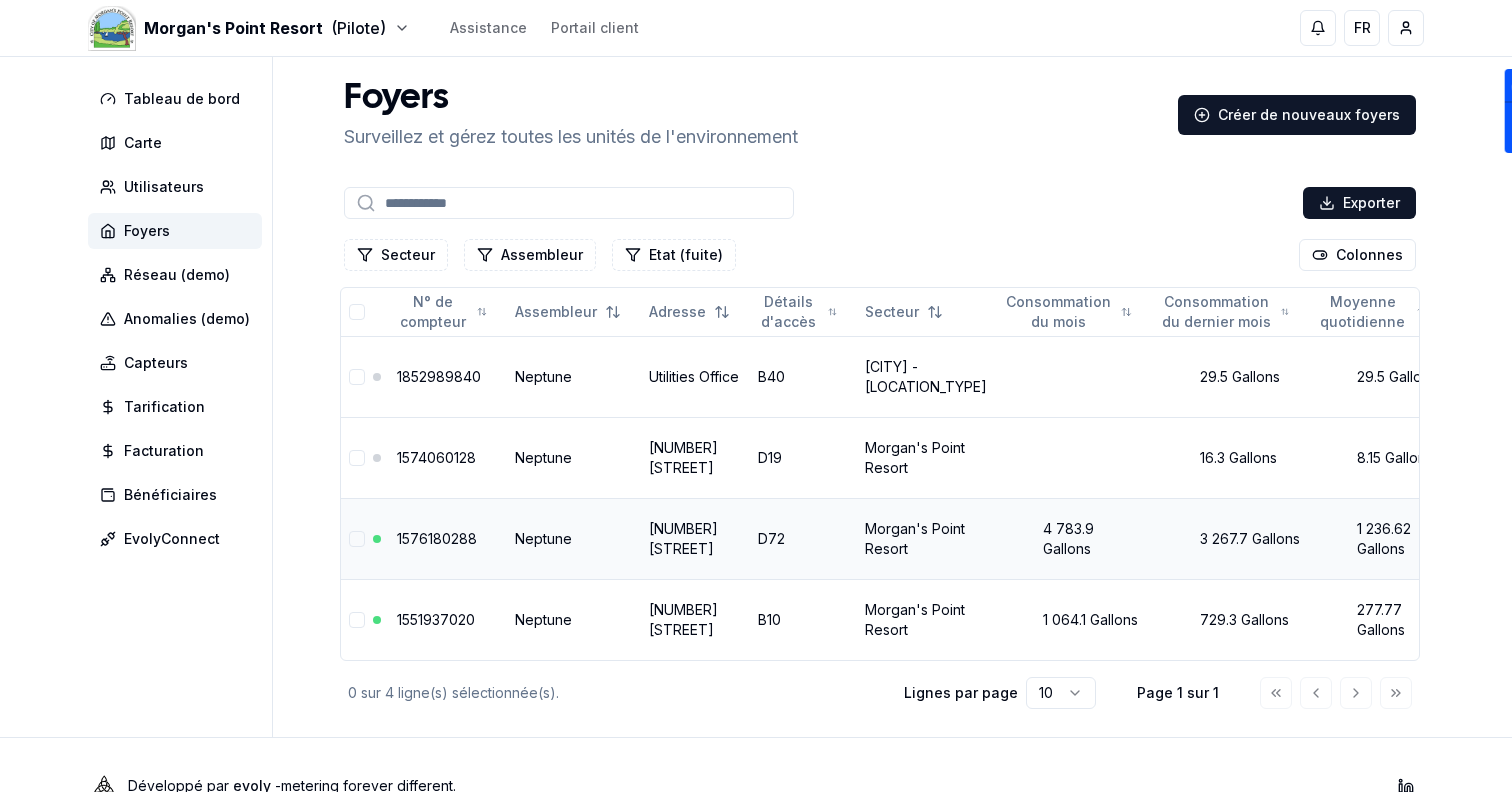 click on "Neptune" at bounding box center [574, 538] 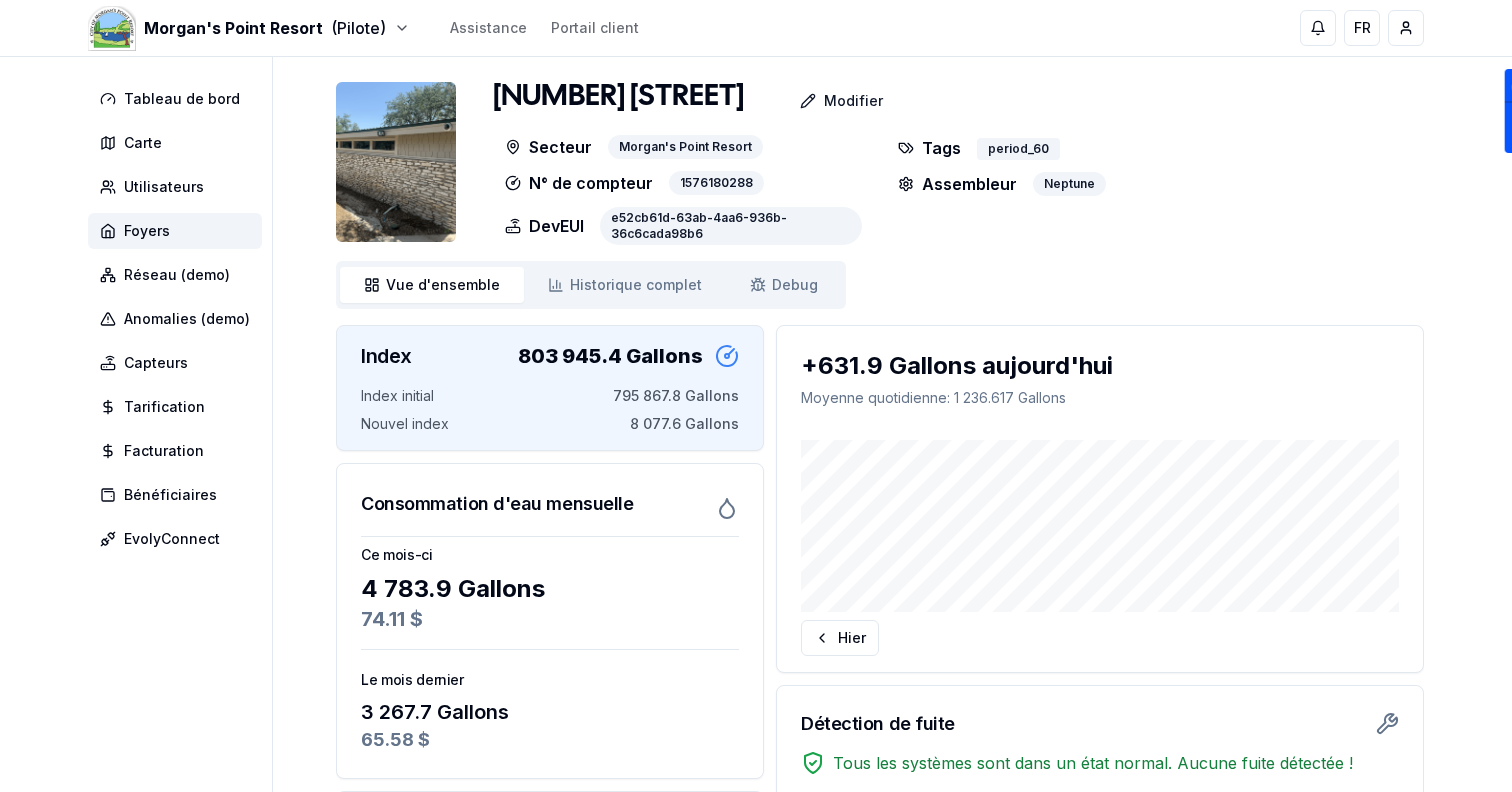 click at bounding box center (396, 162) 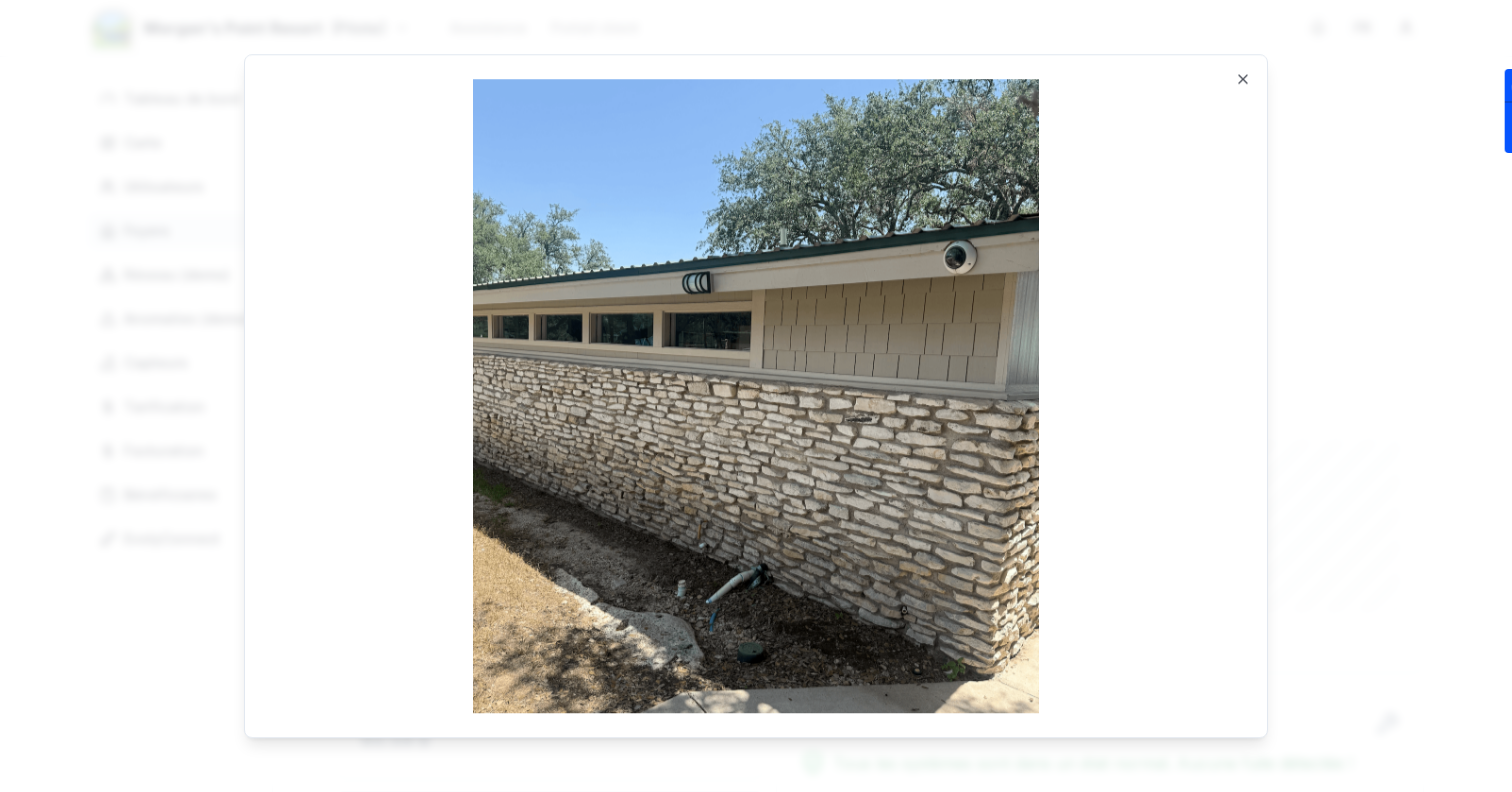 click on "Ouvrir en taille réelle Close" at bounding box center (756, 396) 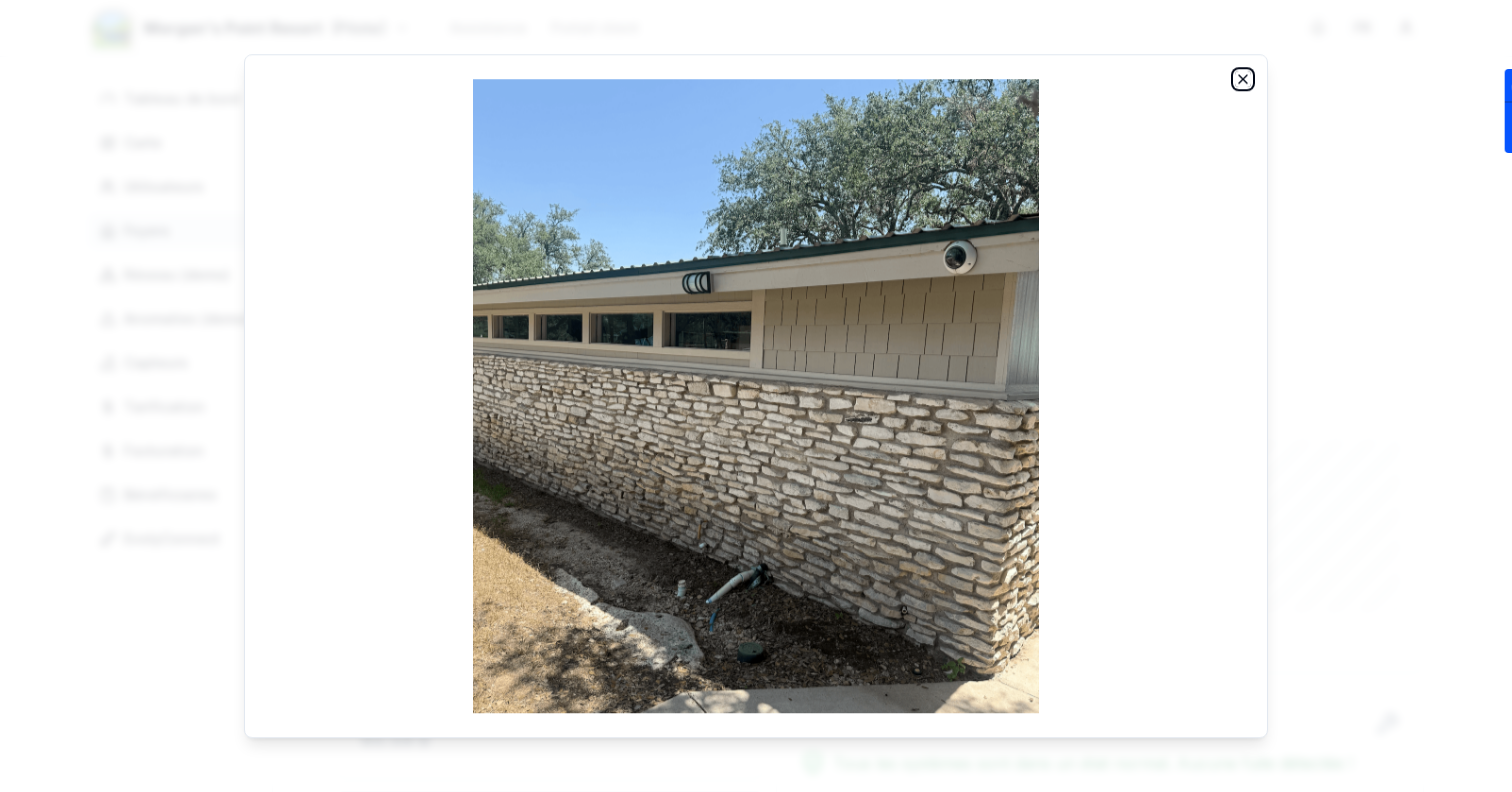 click 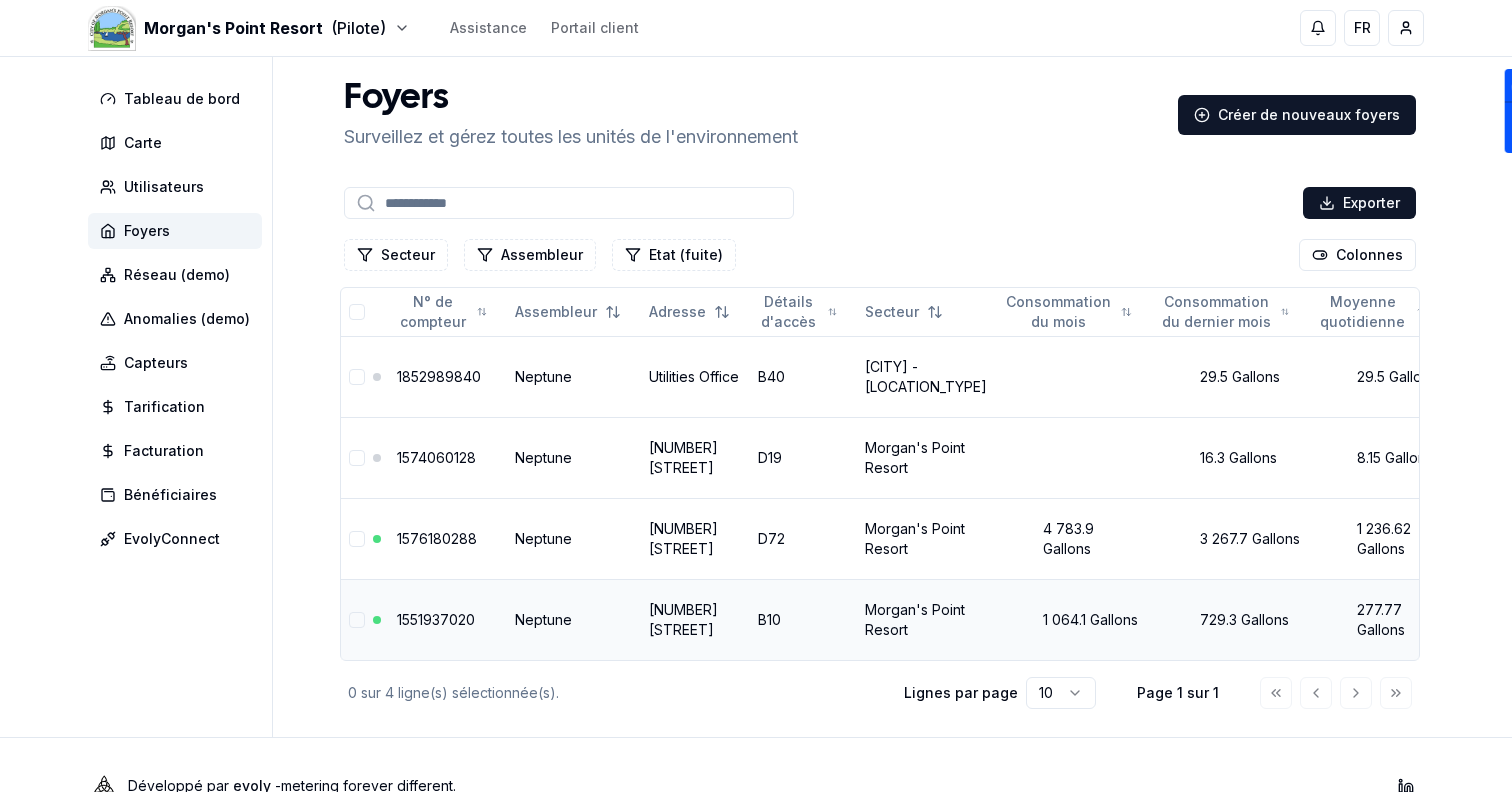 click on "[NUMBER]" at bounding box center (436, 619) 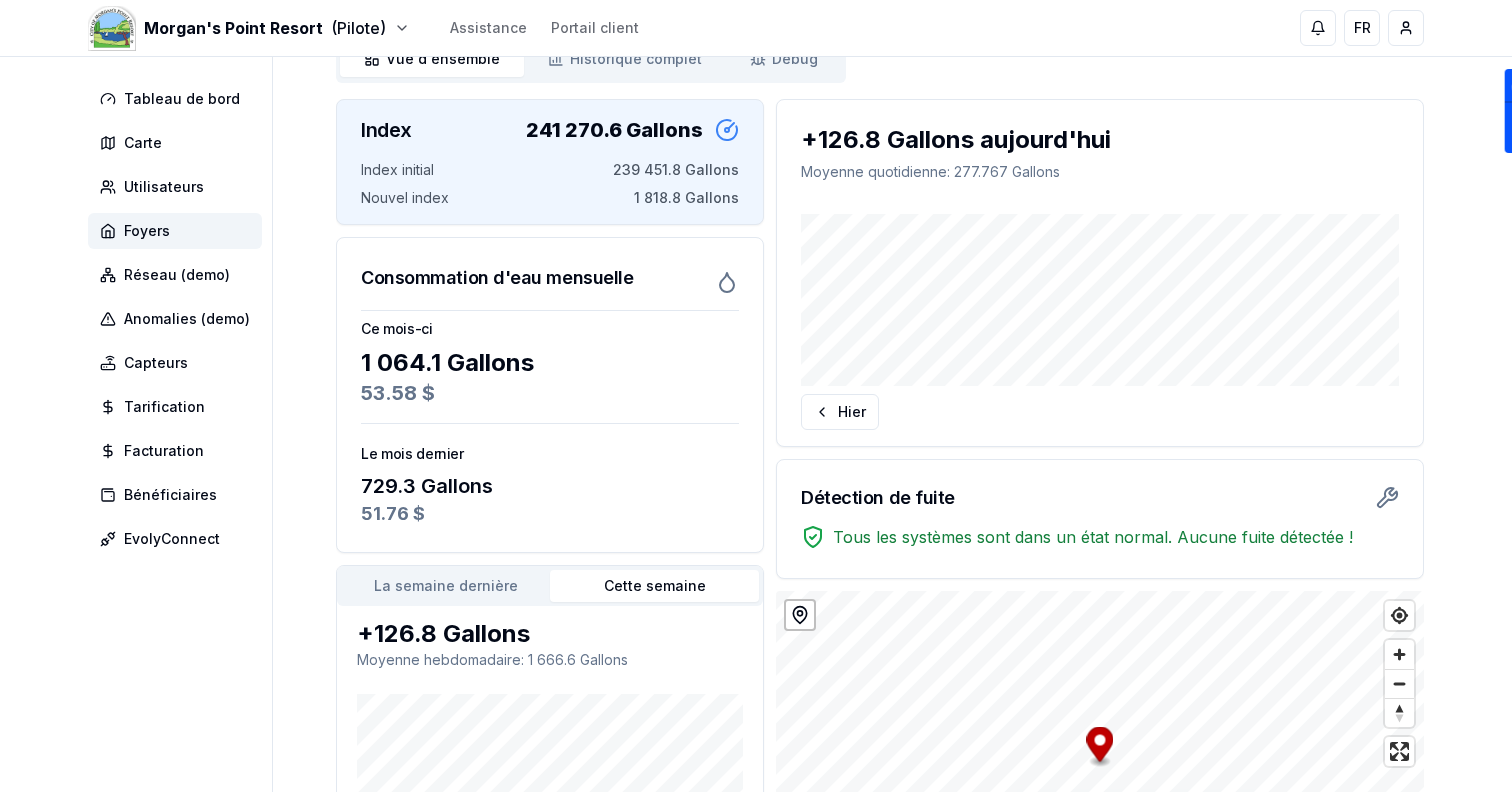 scroll, scrollTop: 223, scrollLeft: 0, axis: vertical 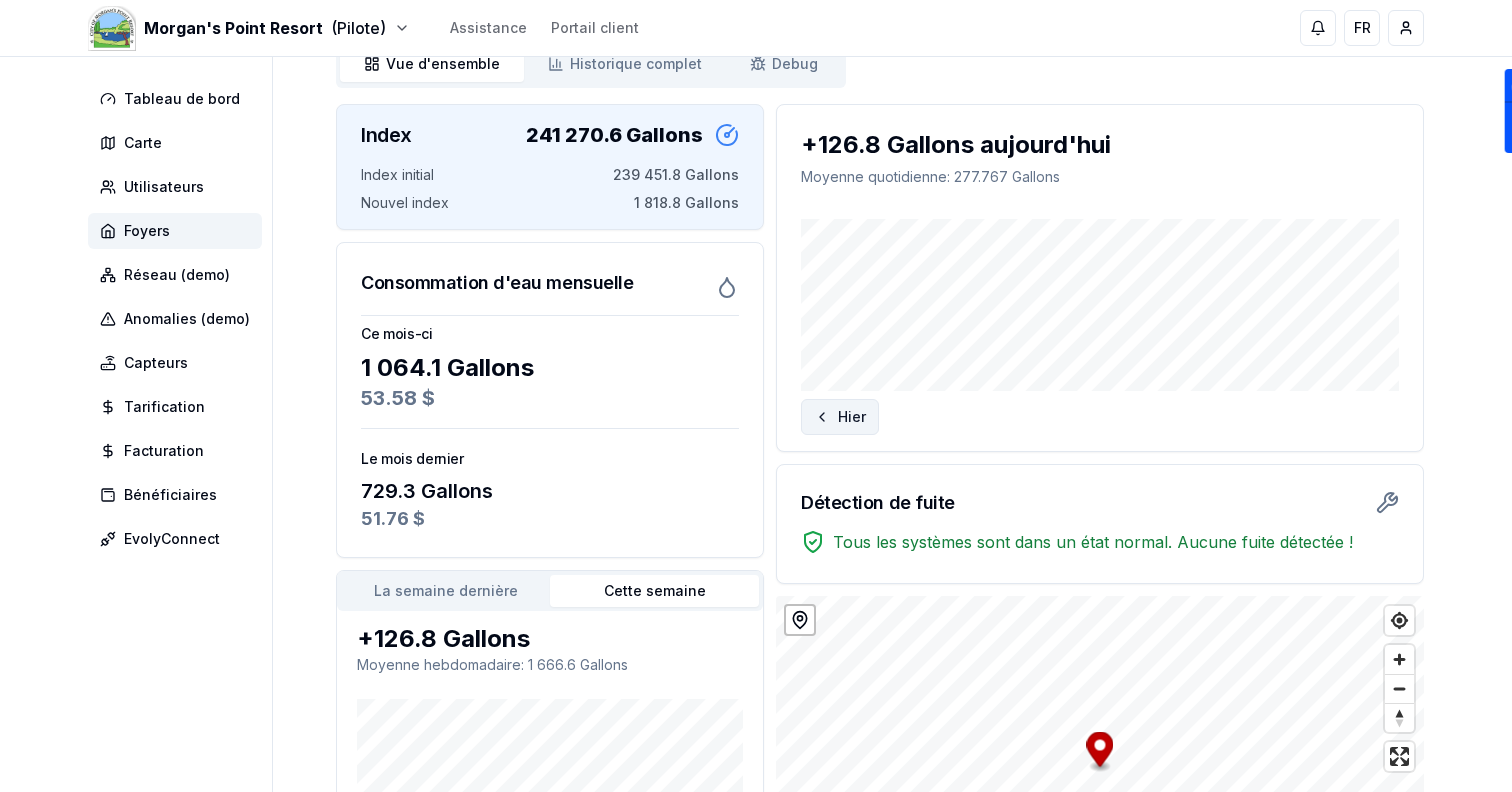 click on "Hier" at bounding box center [840, 417] 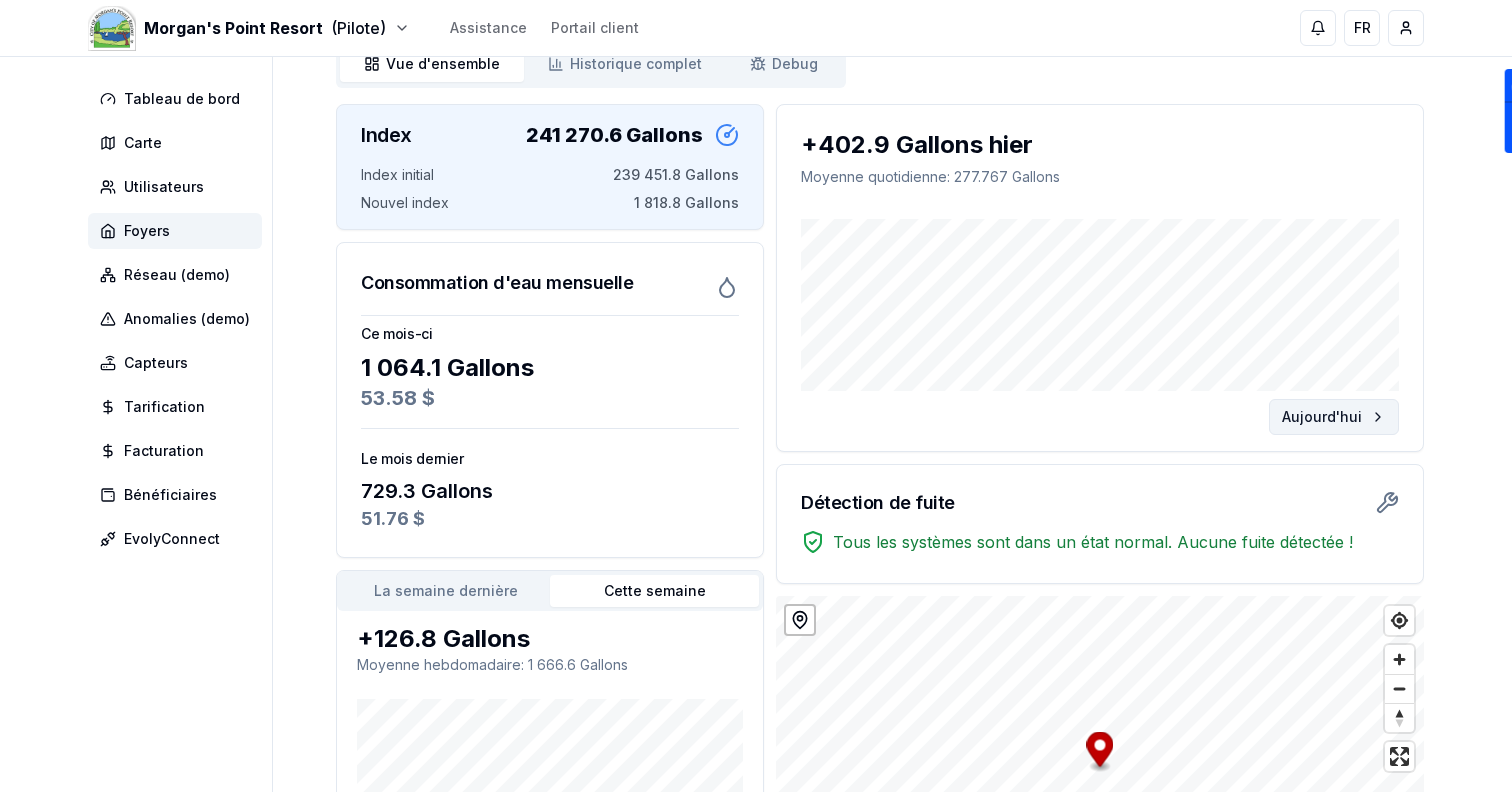 click on "Aujourd'hui" at bounding box center (1334, 417) 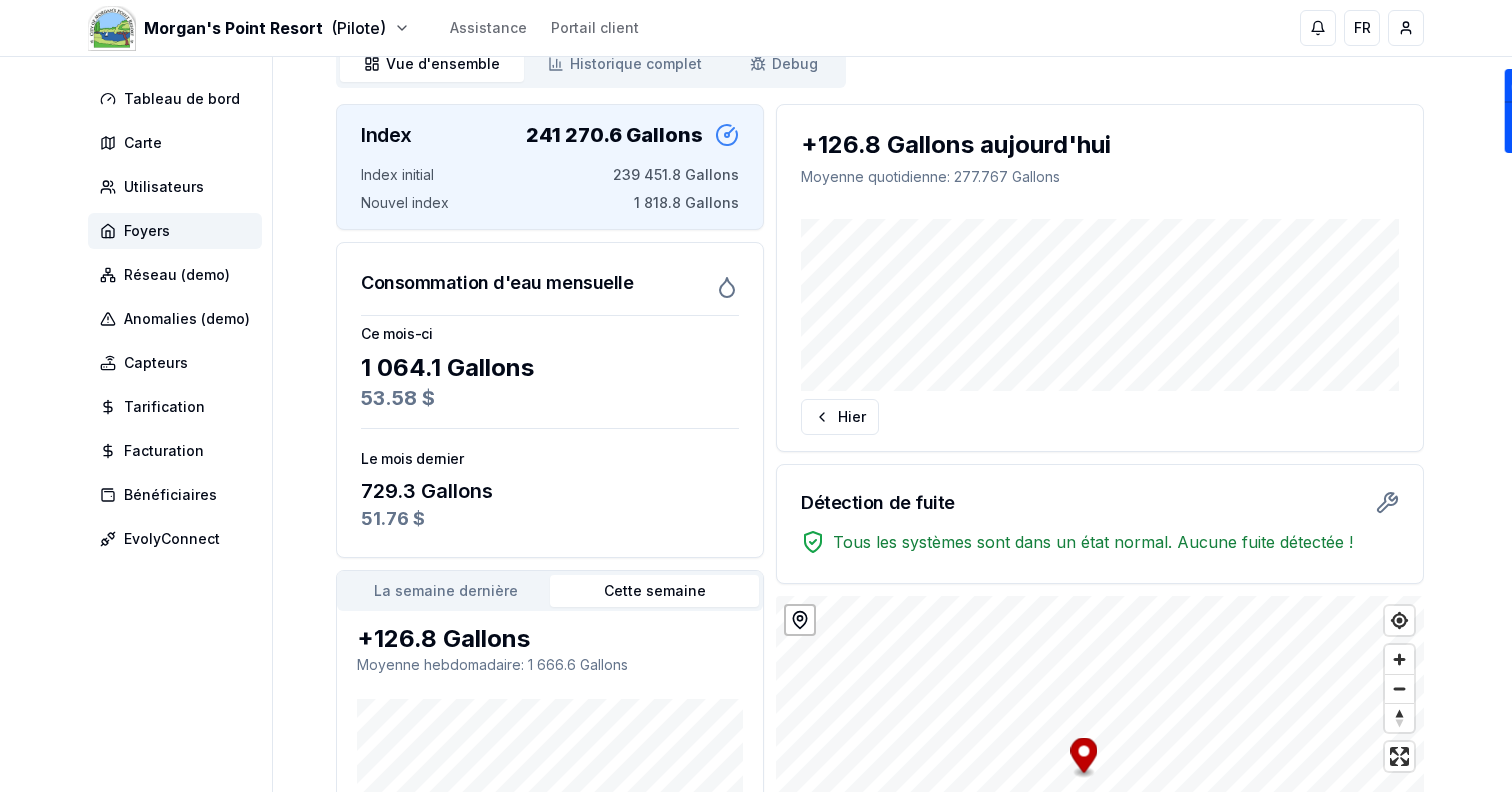 scroll, scrollTop: 0, scrollLeft: 0, axis: both 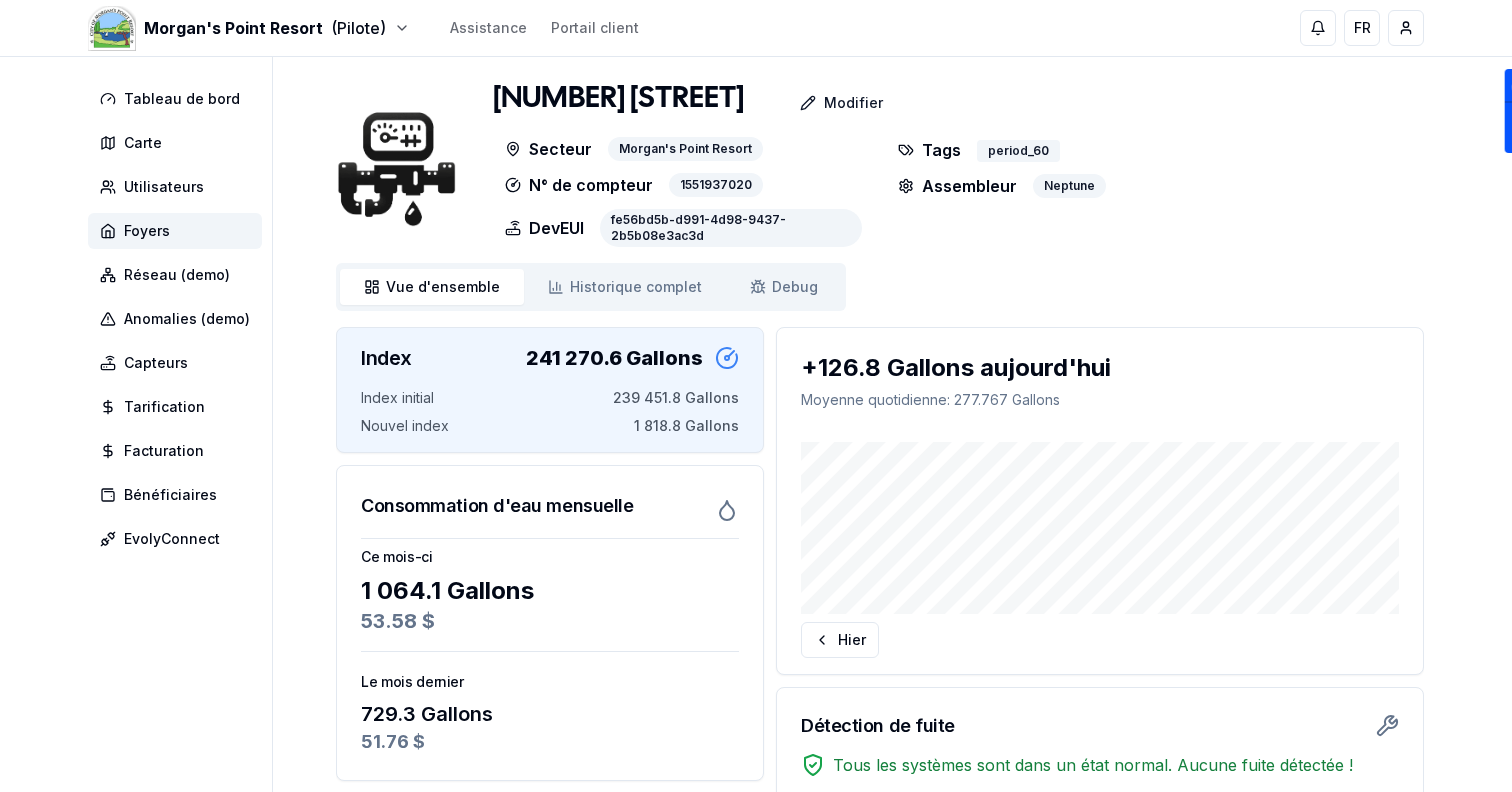 click on "40 Buttercup Loop Modifier" at bounding box center (880, 103) 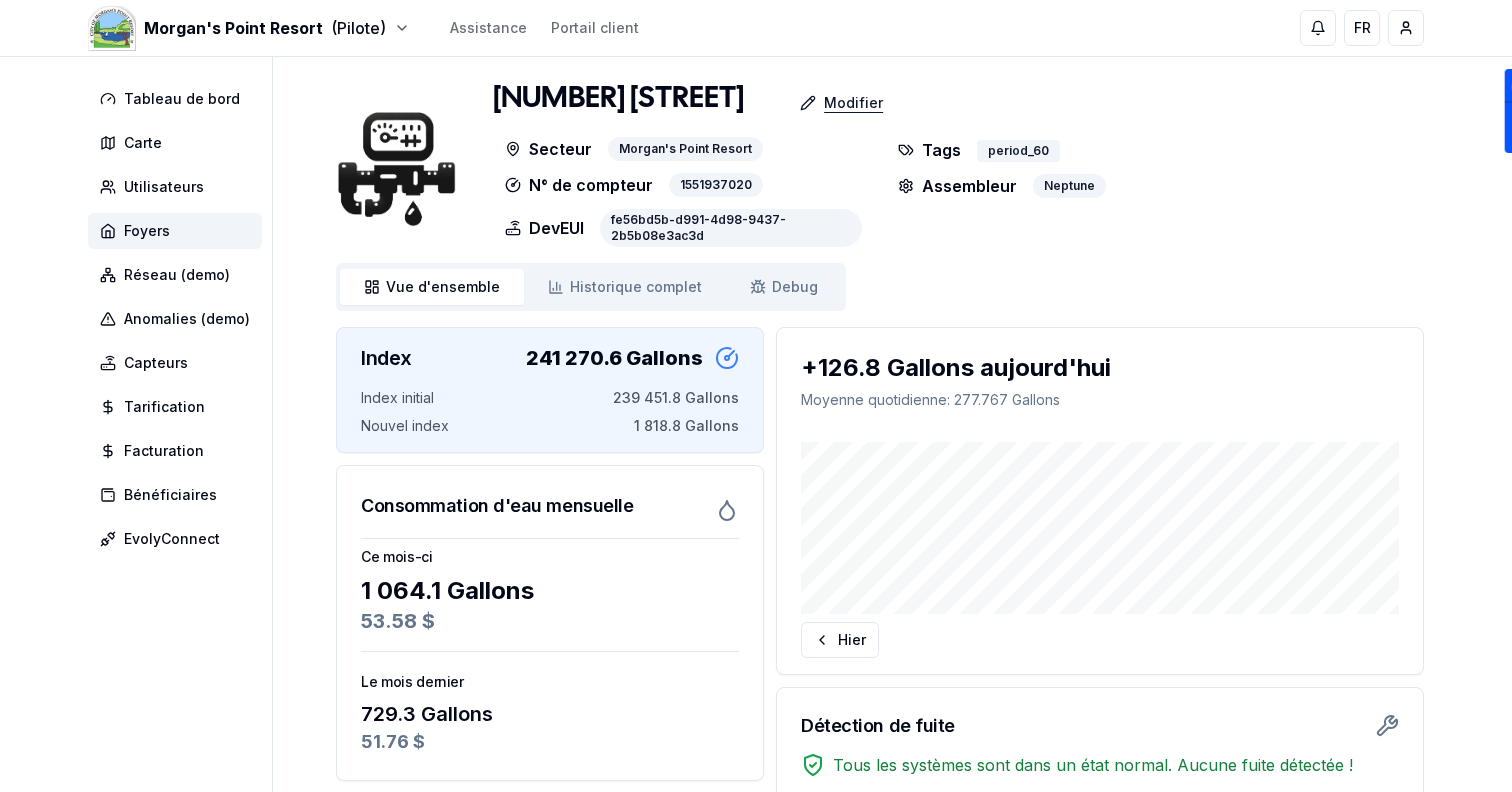click on "Modifier" at bounding box center [841, 103] 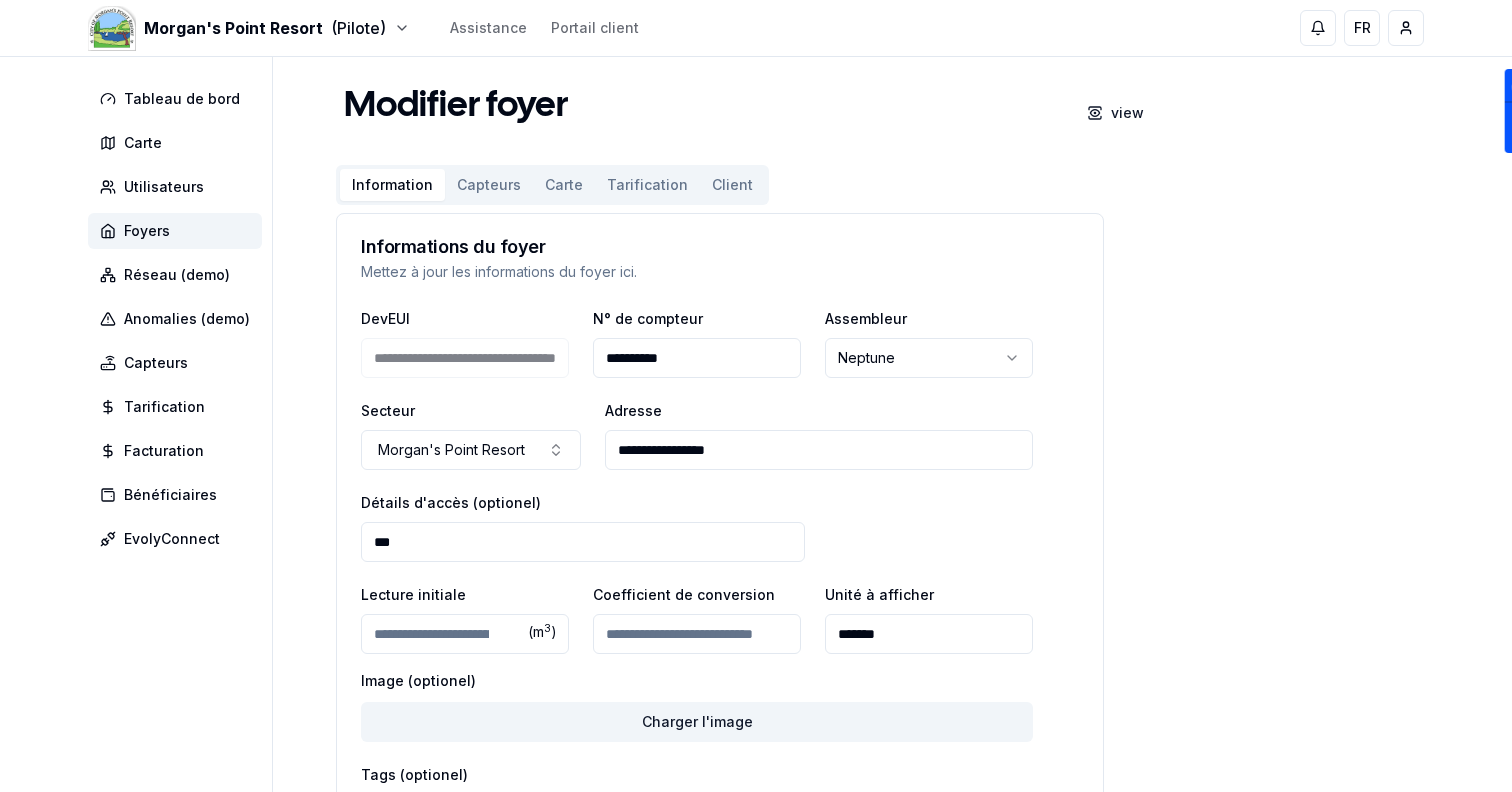 click on "Carte" at bounding box center [564, 185] 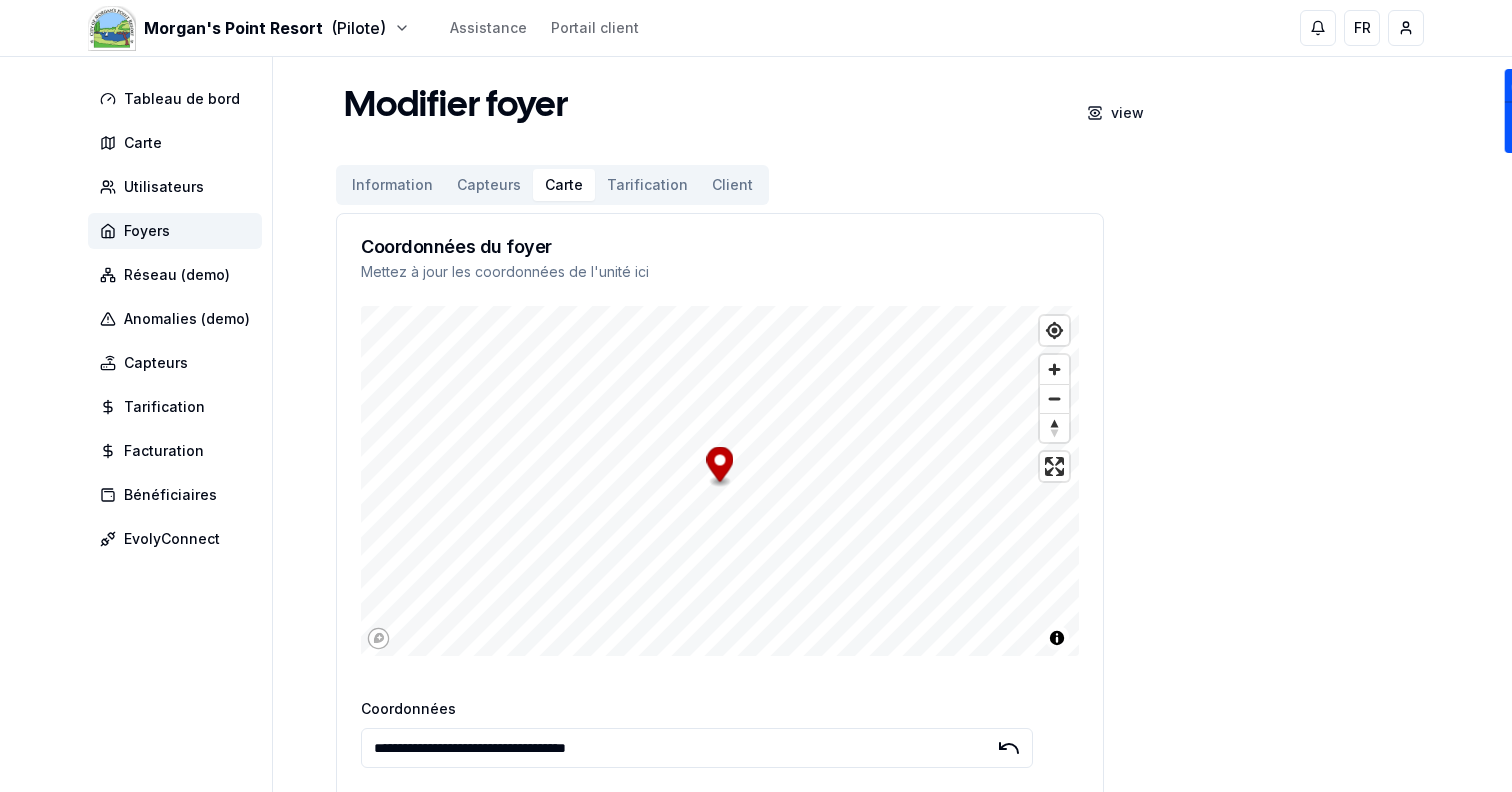 scroll, scrollTop: 156, scrollLeft: 0, axis: vertical 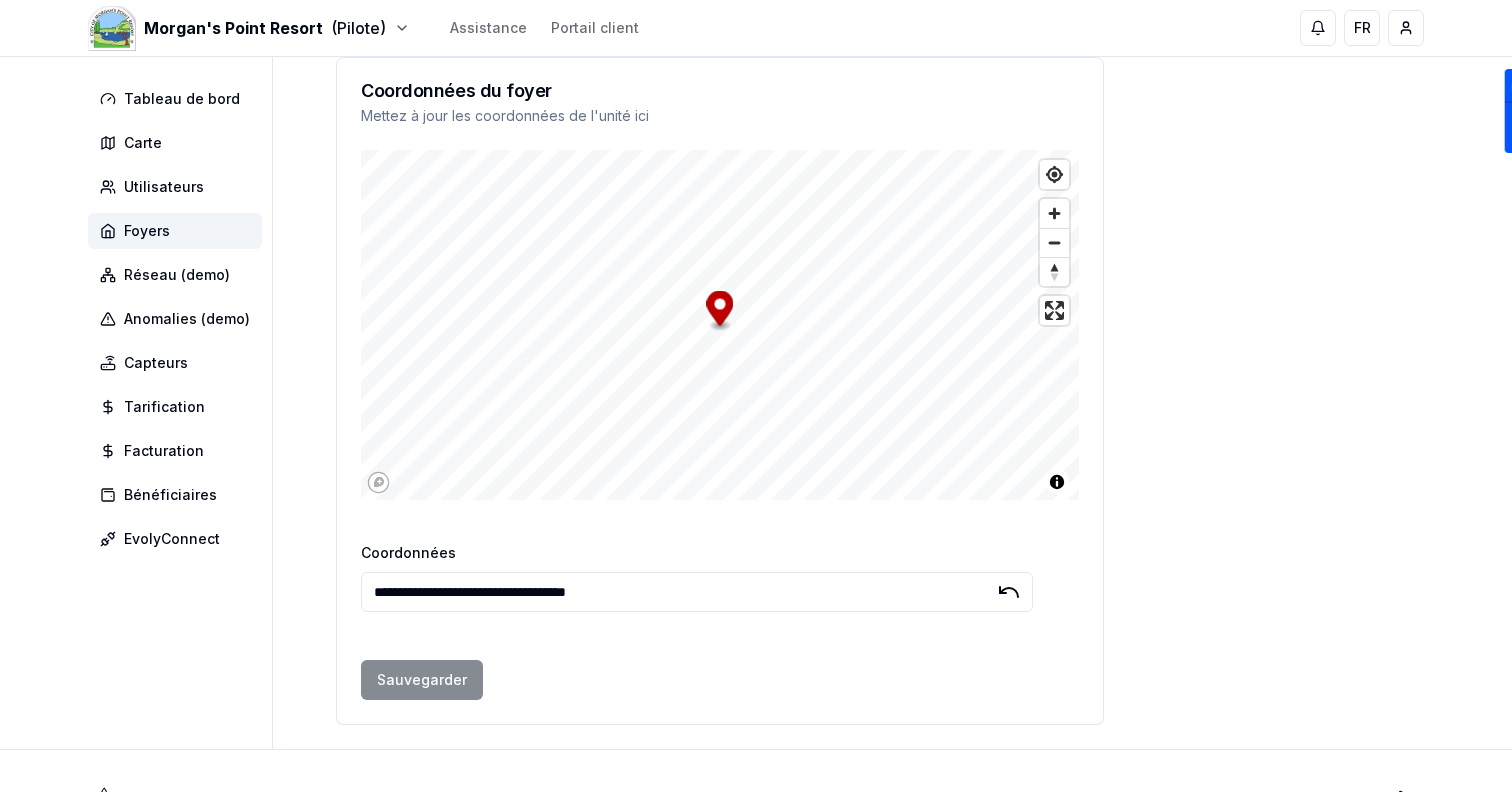 click on "**********" at bounding box center (697, 592) 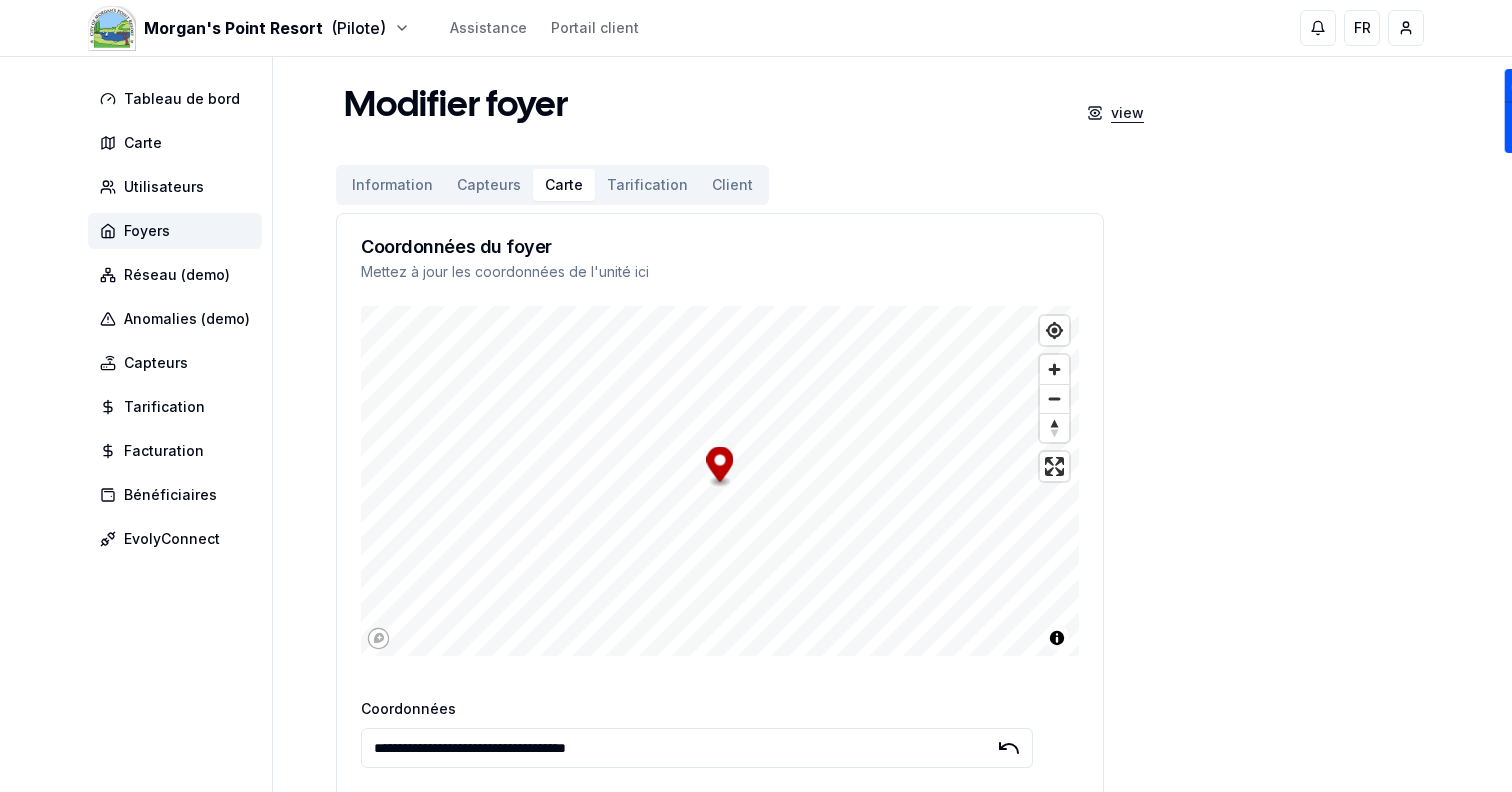 click on "view" at bounding box center [1115, 113] 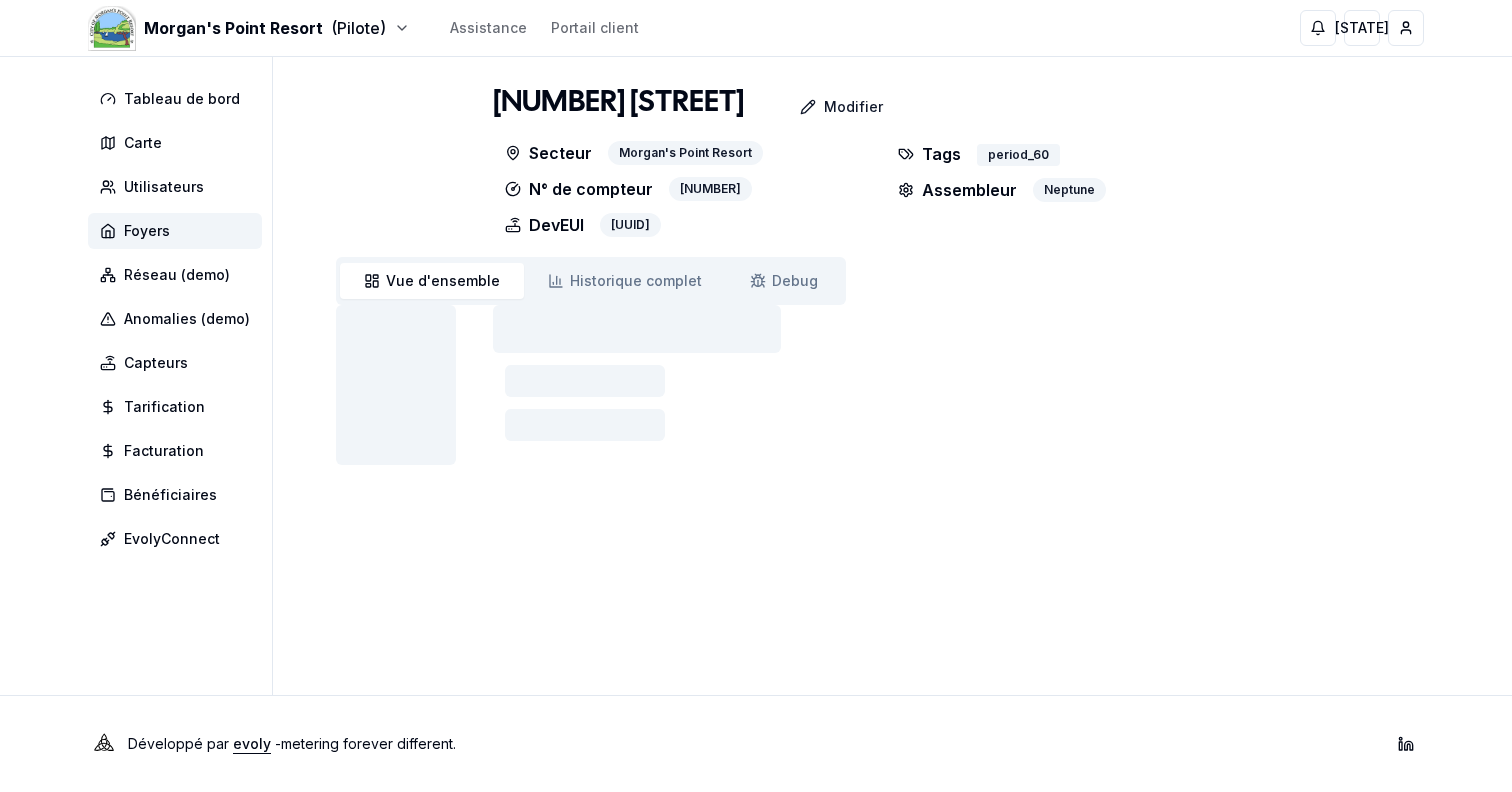 scroll, scrollTop: 0, scrollLeft: 0, axis: both 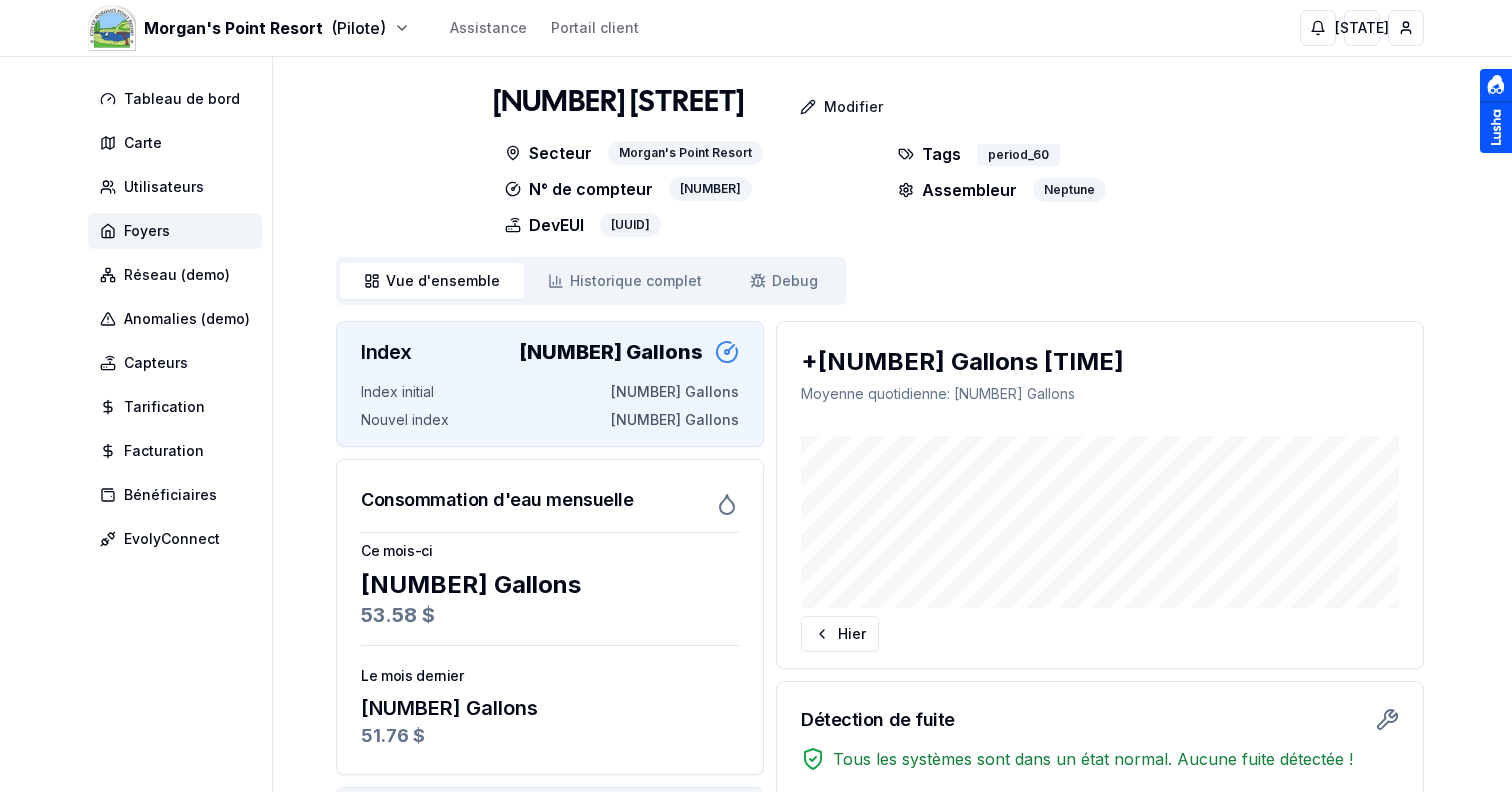 click at bounding box center (396, 161) 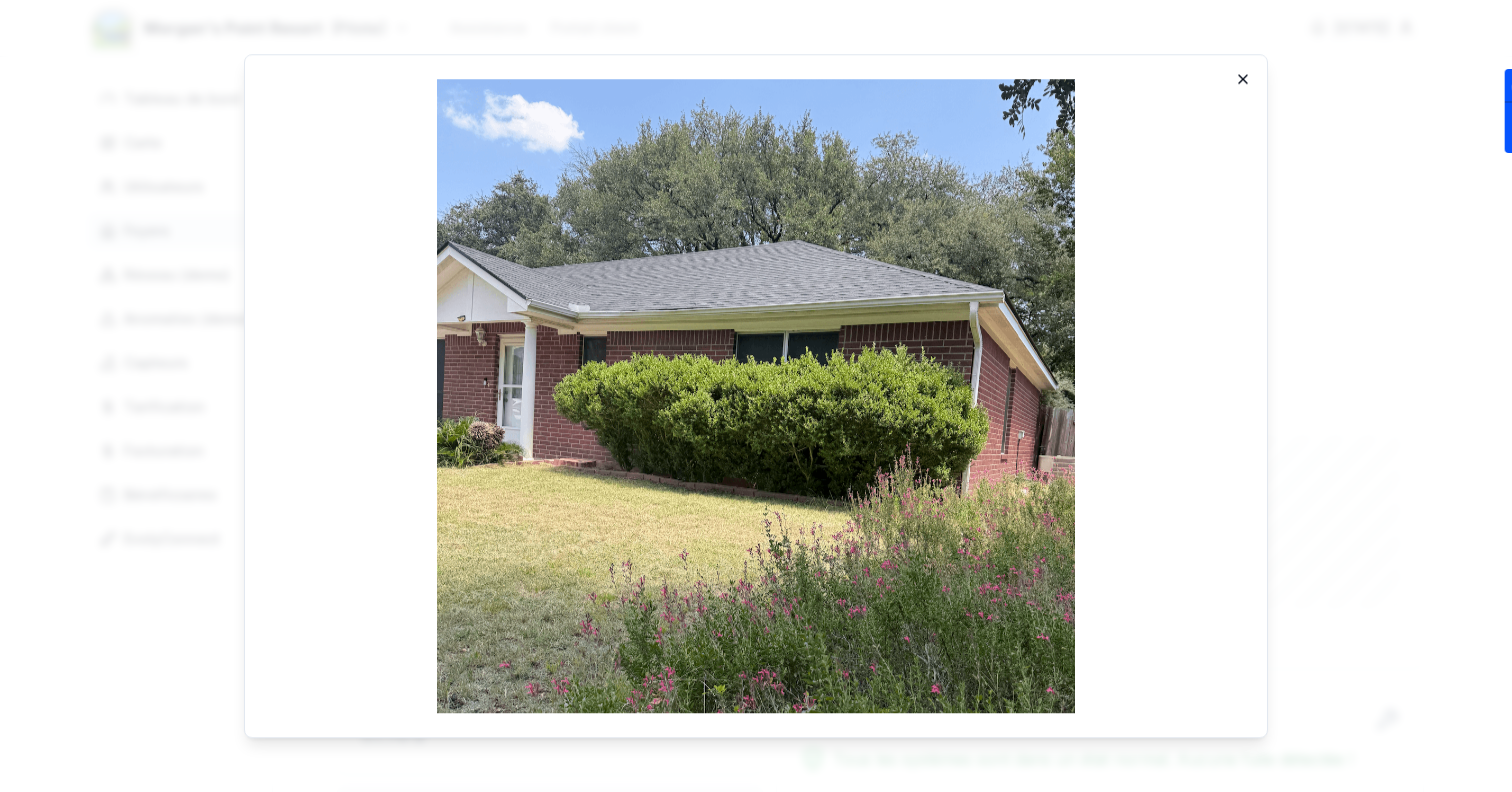 click 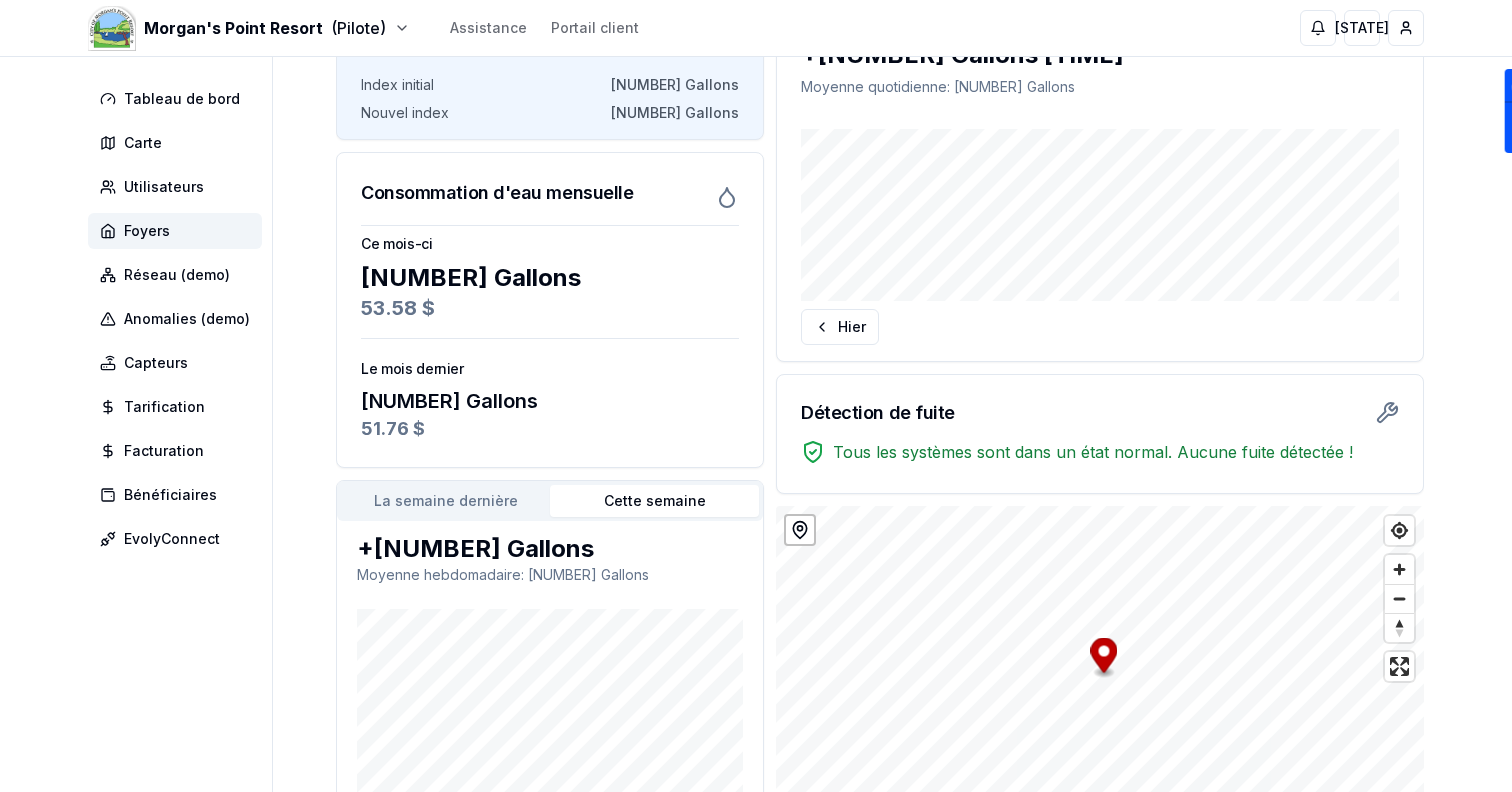 scroll, scrollTop: 0, scrollLeft: 0, axis: both 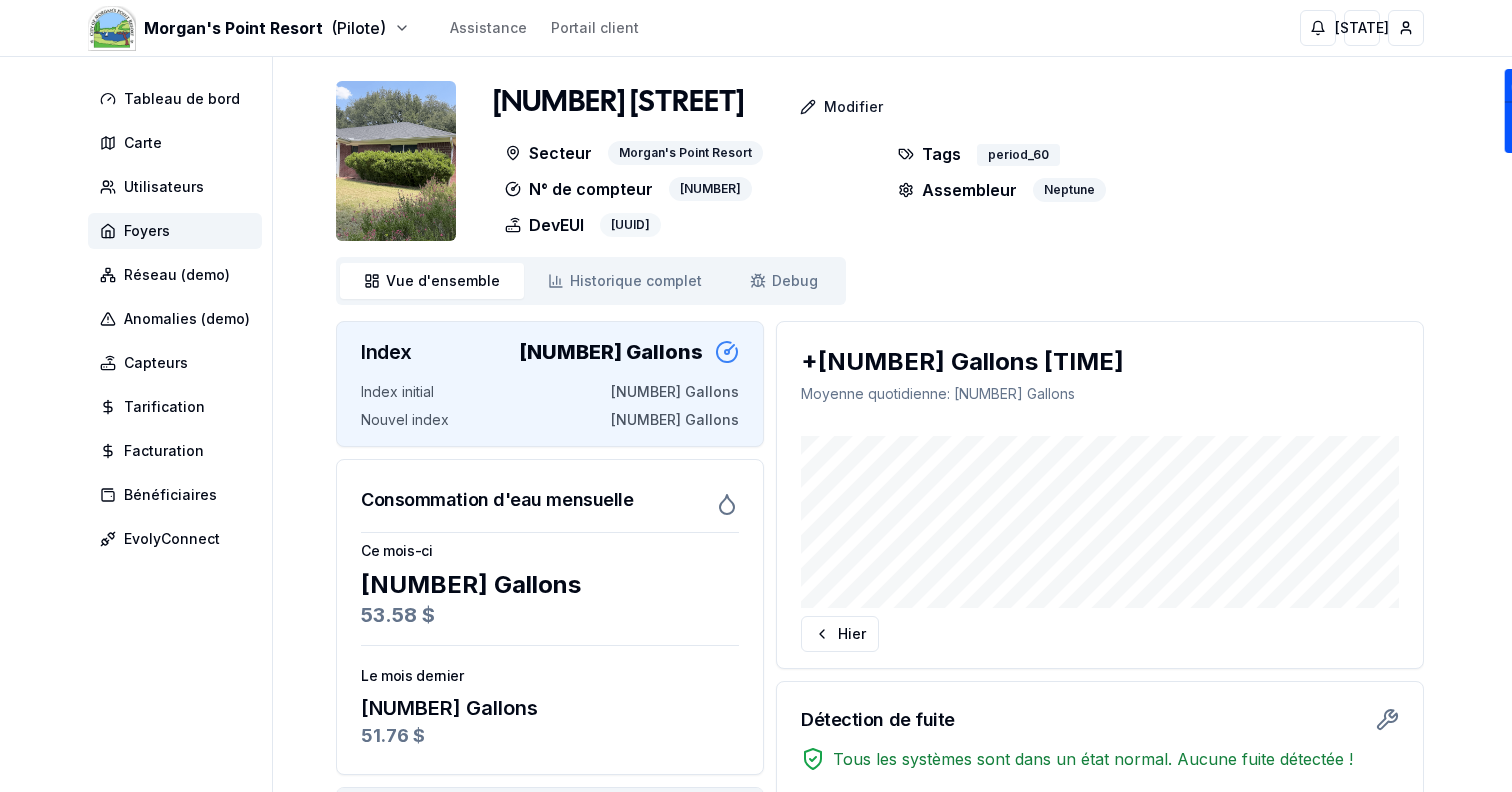 click on "[UUID]" at bounding box center (630, 225) 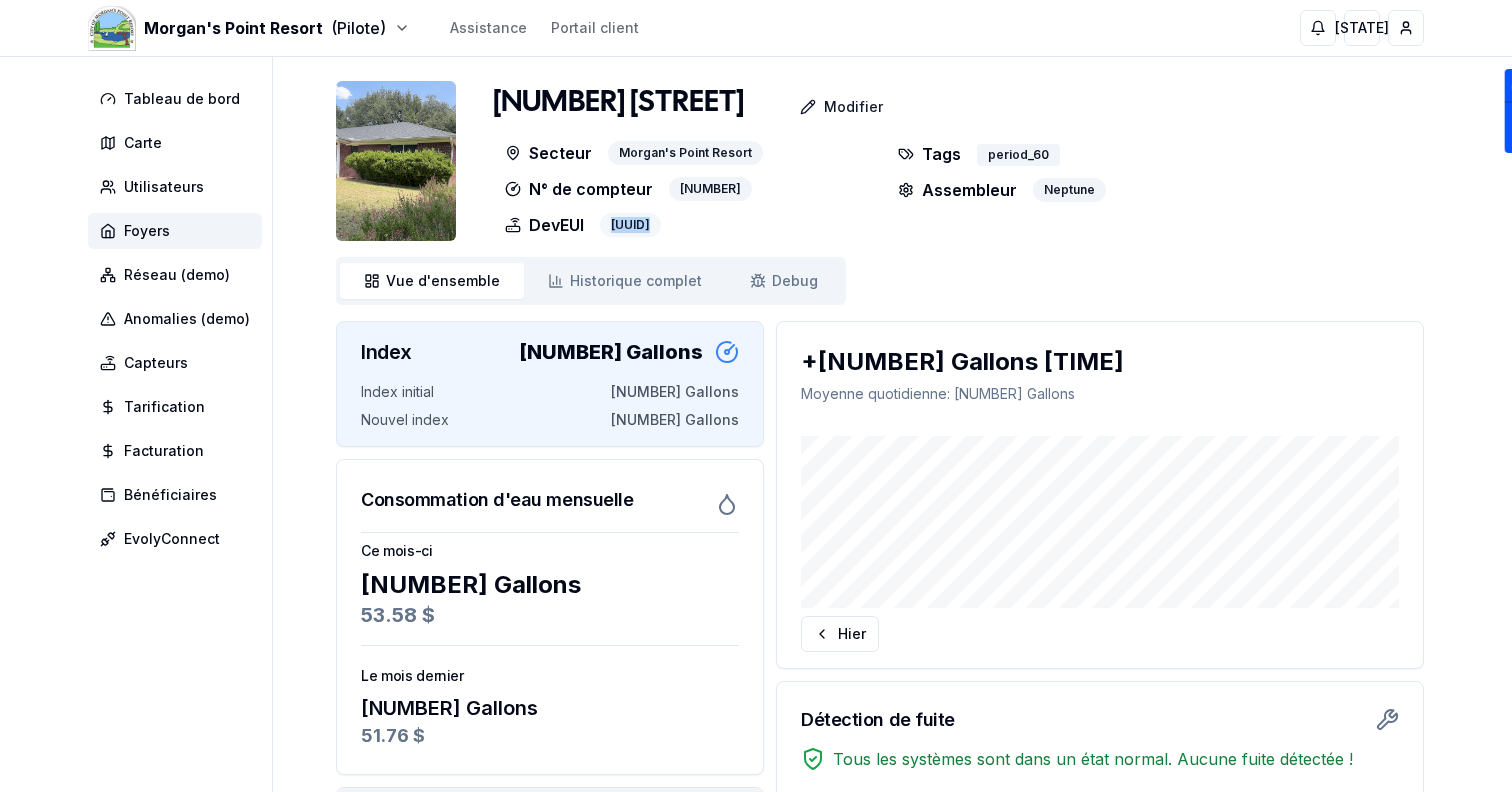 click on "[UUID]" at bounding box center [630, 225] 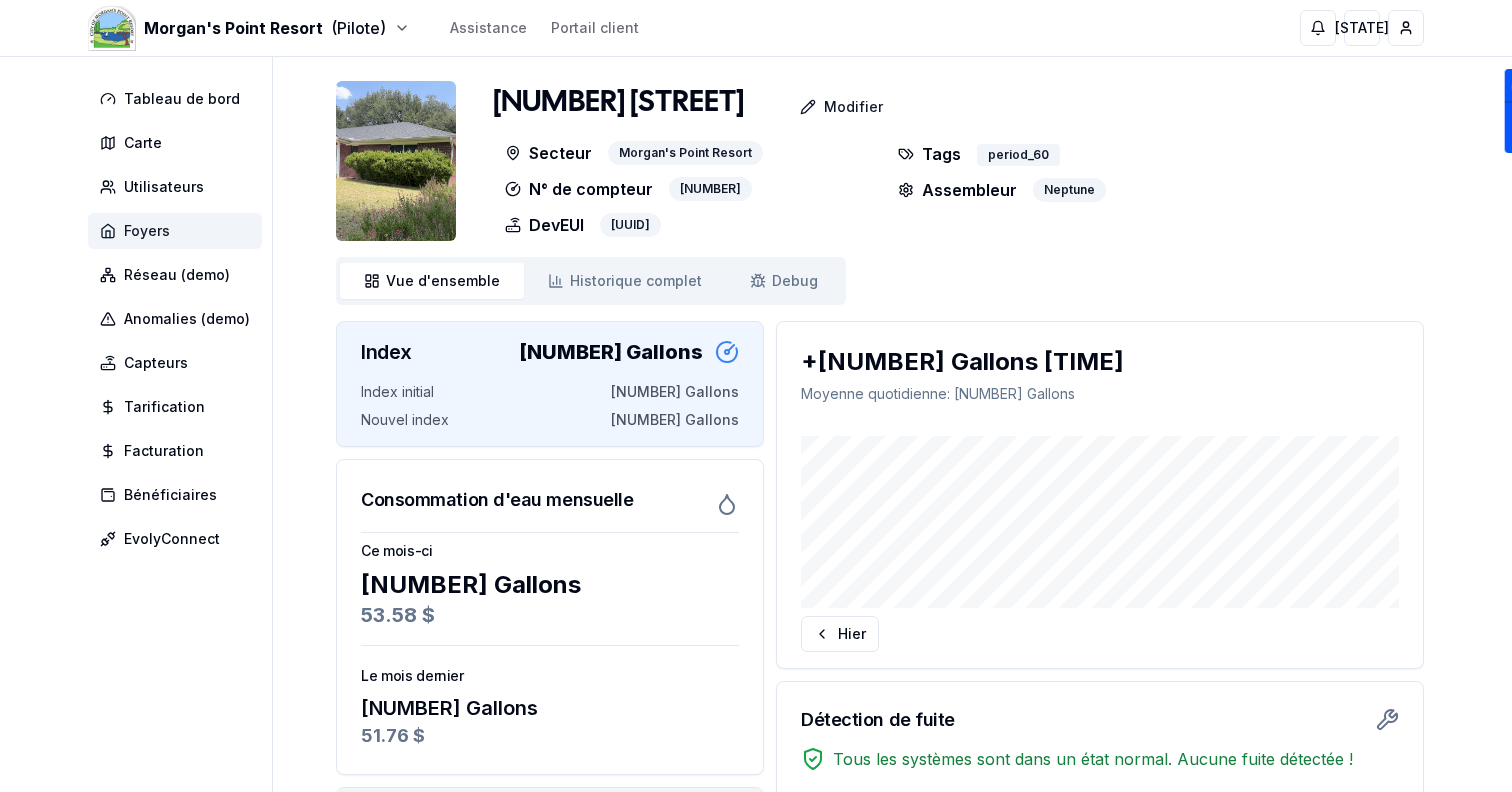 click on "Foyers" at bounding box center [175, 231] 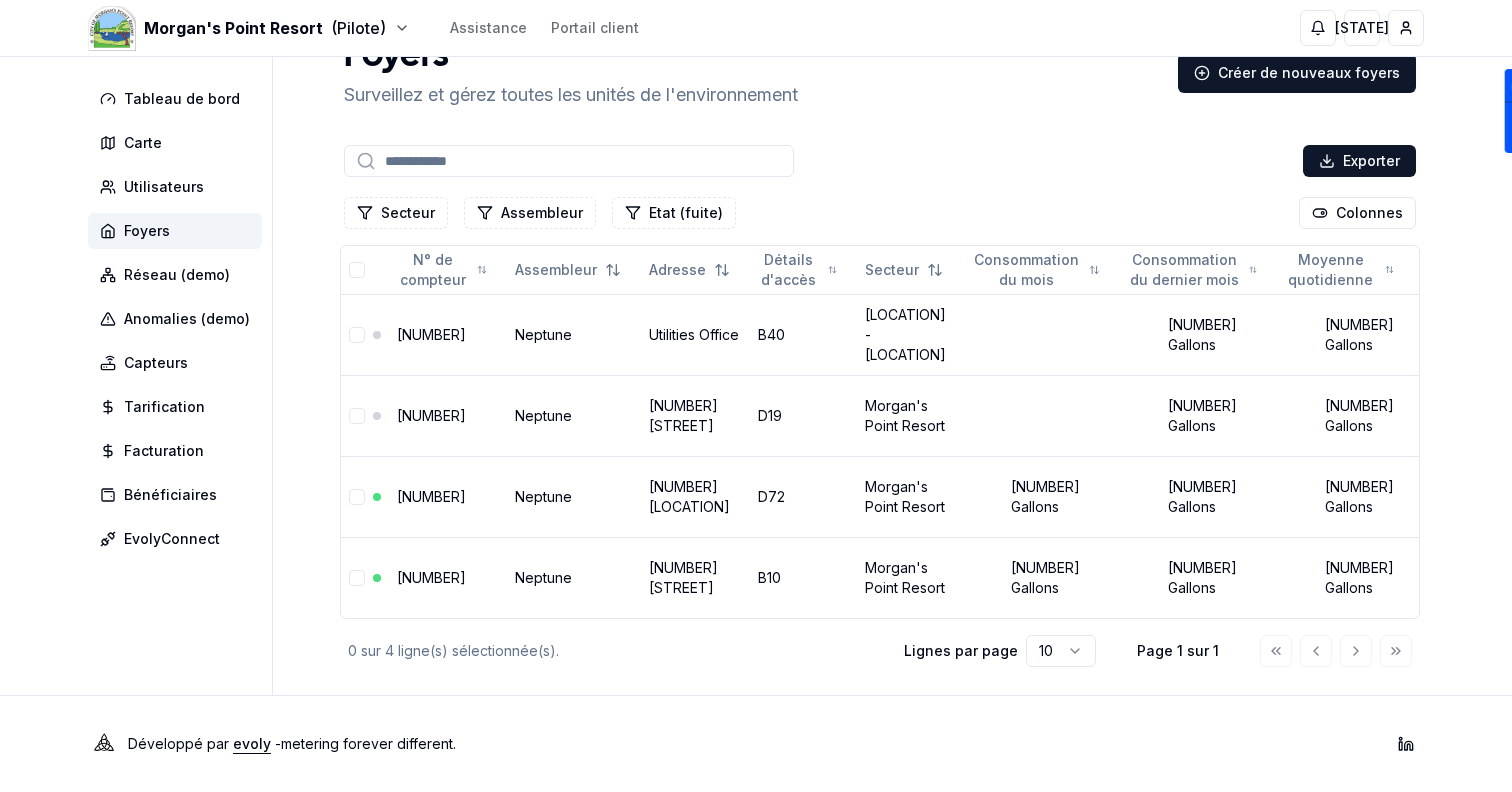 scroll, scrollTop: 0, scrollLeft: 0, axis: both 